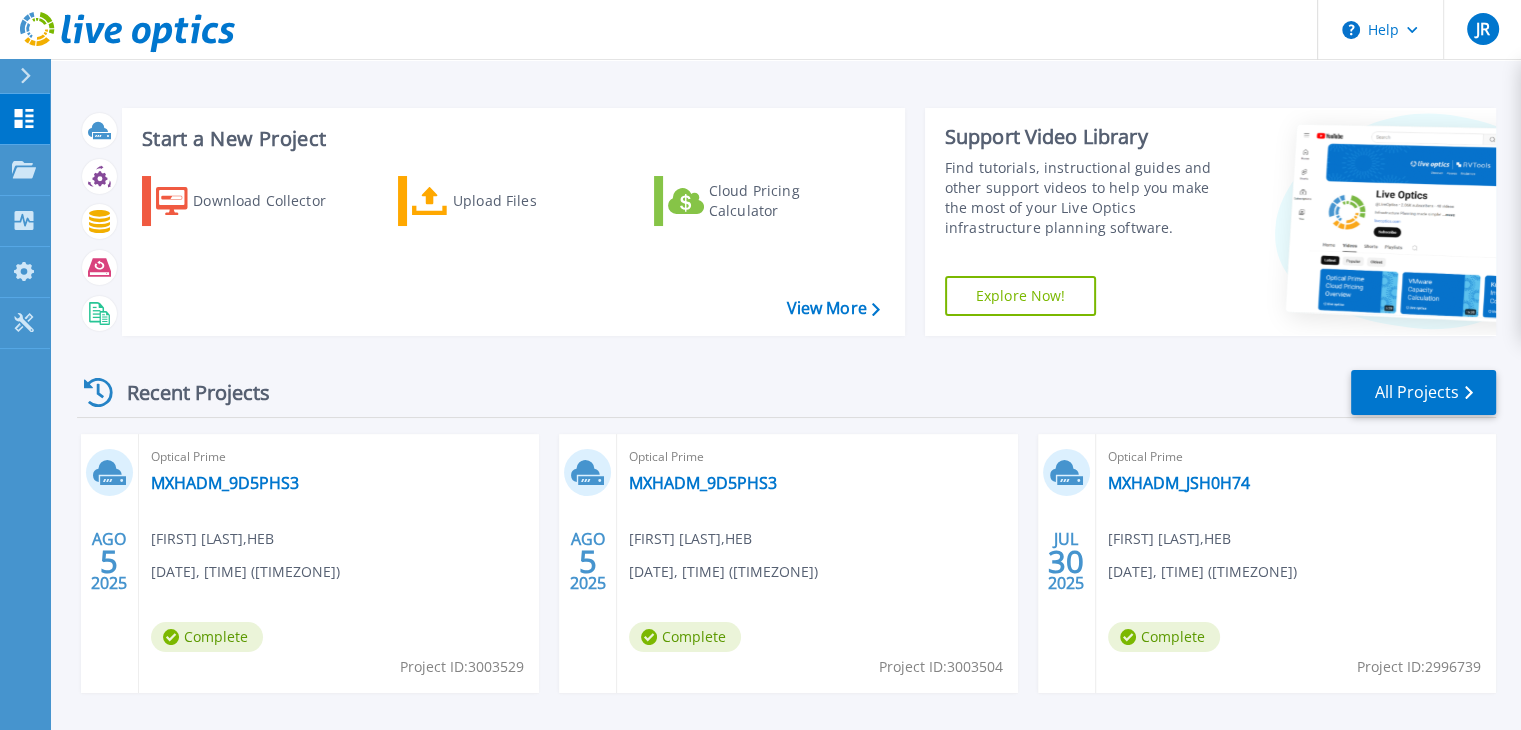 scroll, scrollTop: 79, scrollLeft: 0, axis: vertical 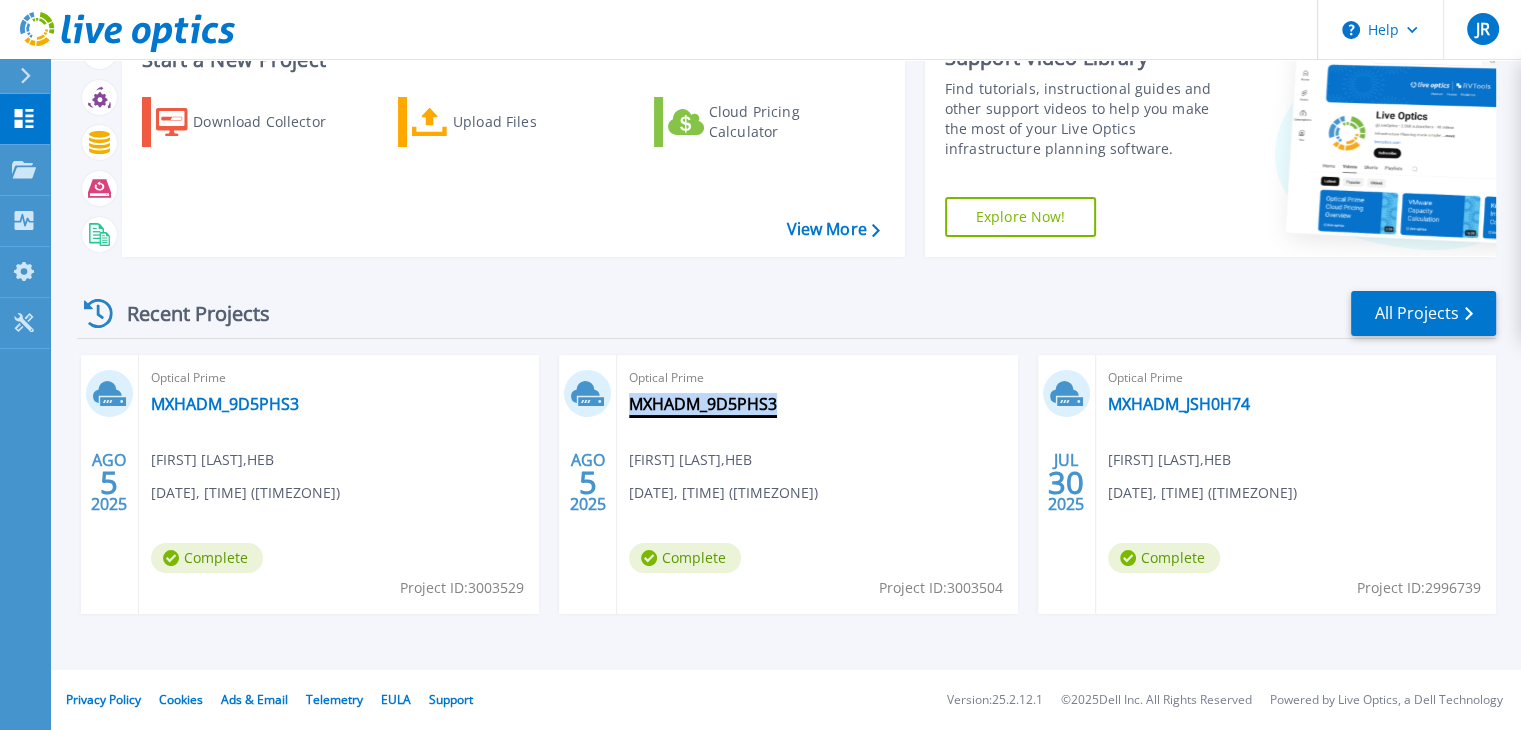 drag, startPoint x: 841, startPoint y: 404, endPoint x: 774, endPoint y: 408, distance: 67.11929 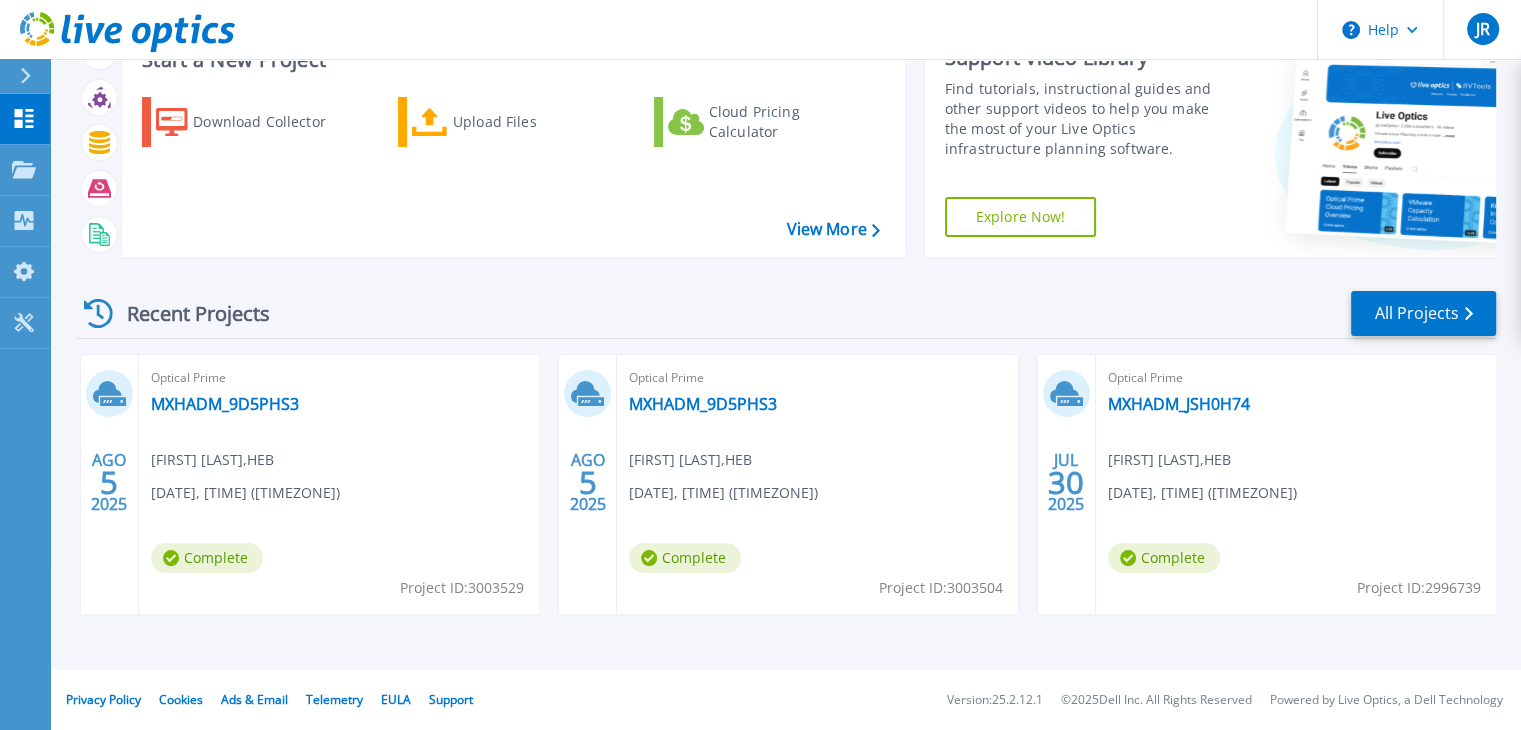 click on "Recent Projects All Projects" at bounding box center (786, 314) 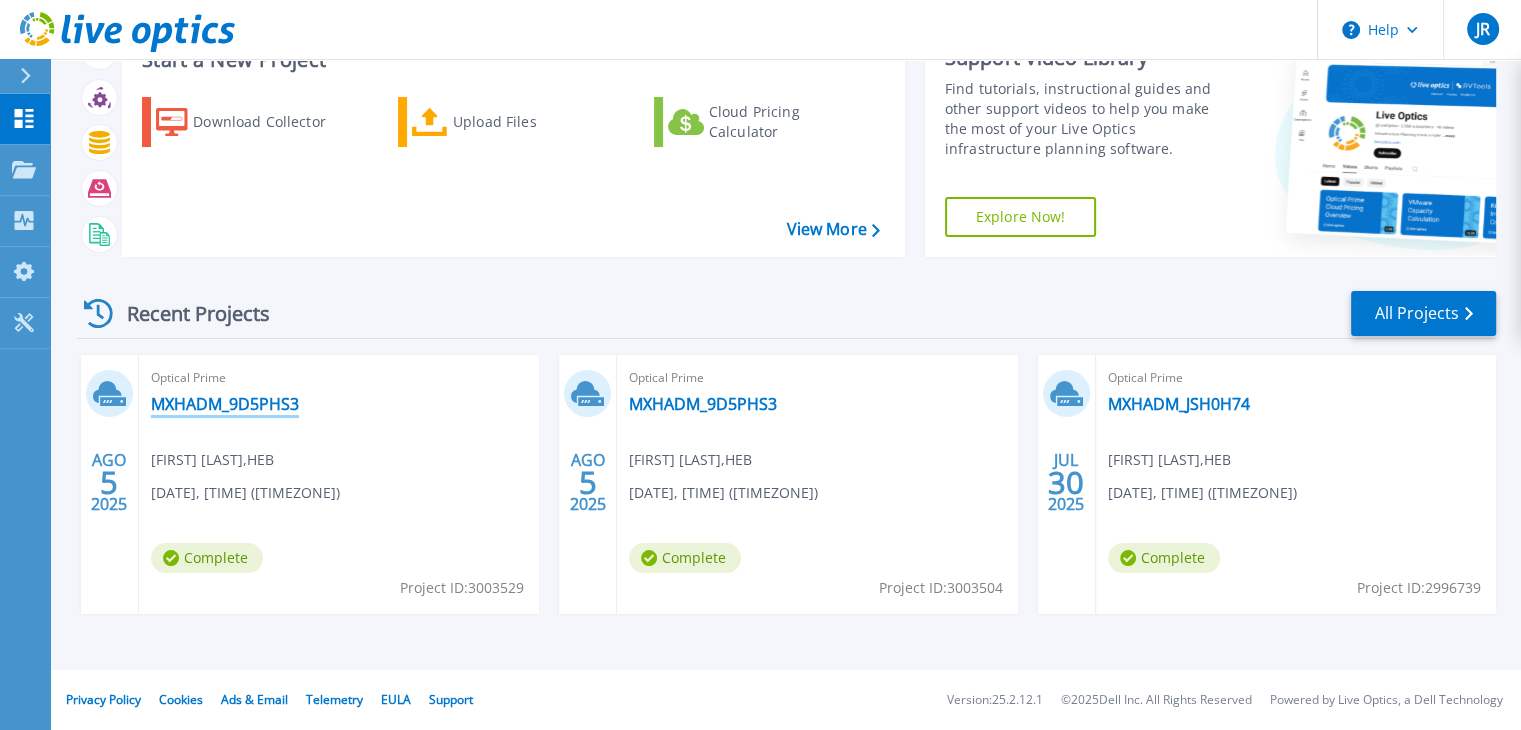 click on "MXHADM_9D5PHS3" at bounding box center (225, 404) 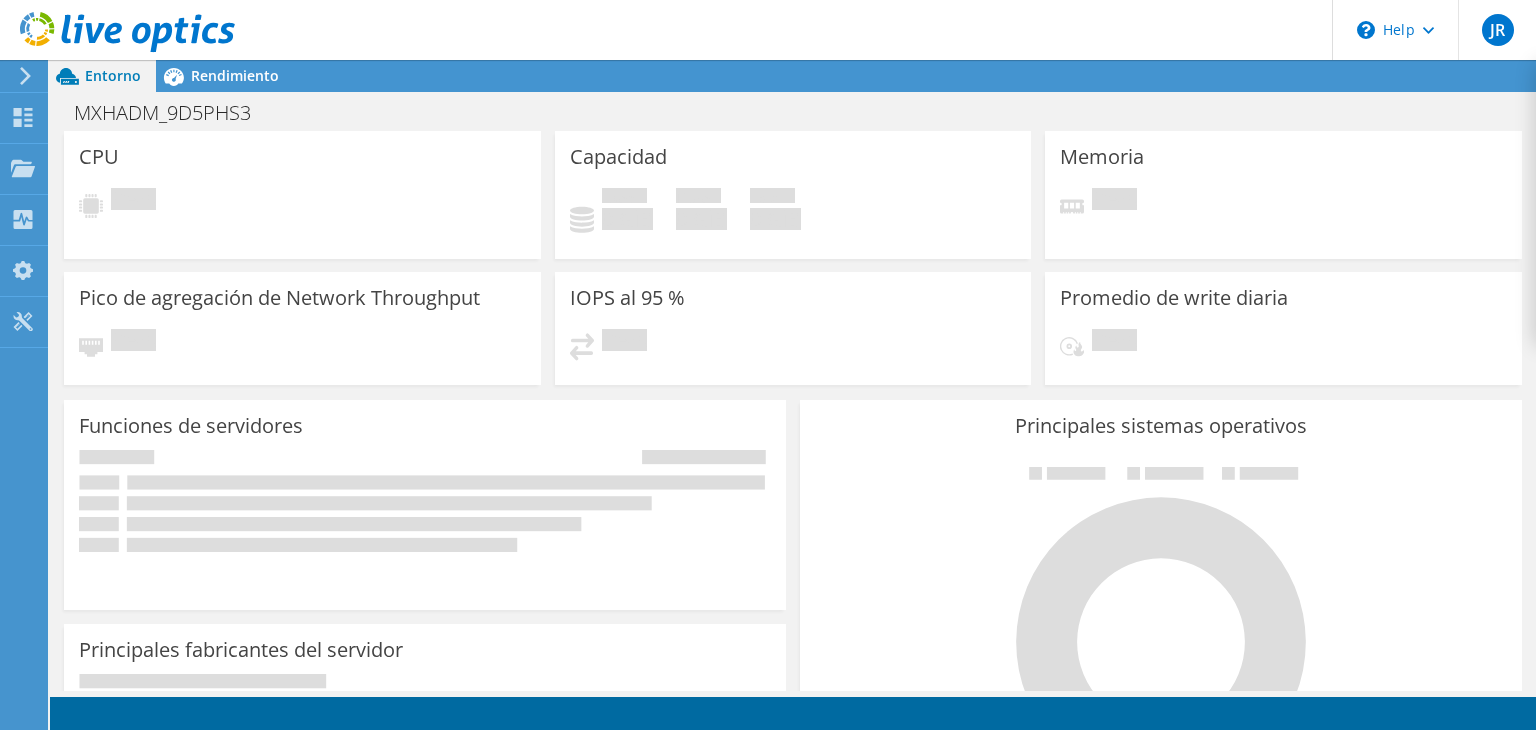 scroll, scrollTop: 0, scrollLeft: 0, axis: both 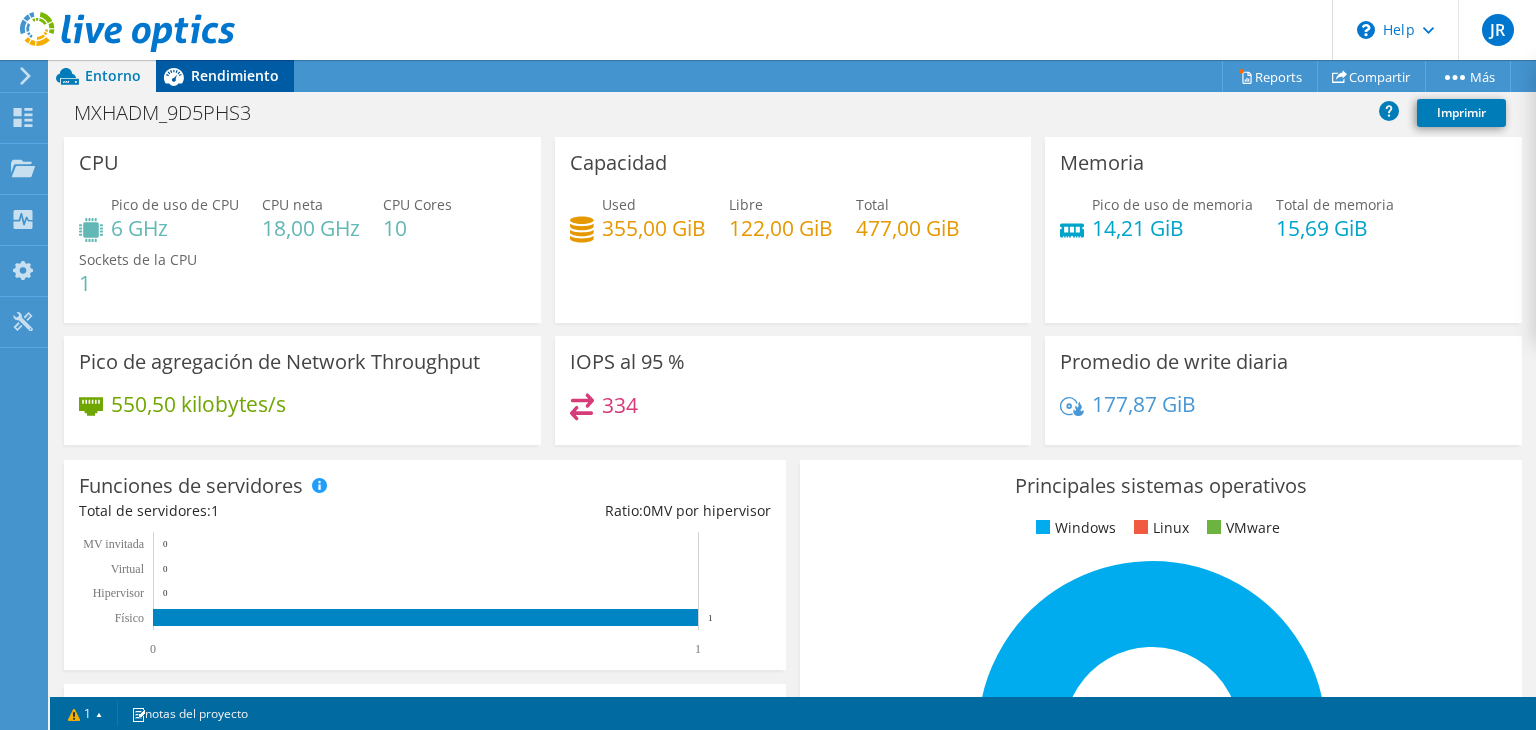 click on "Rendimiento" at bounding box center [235, 75] 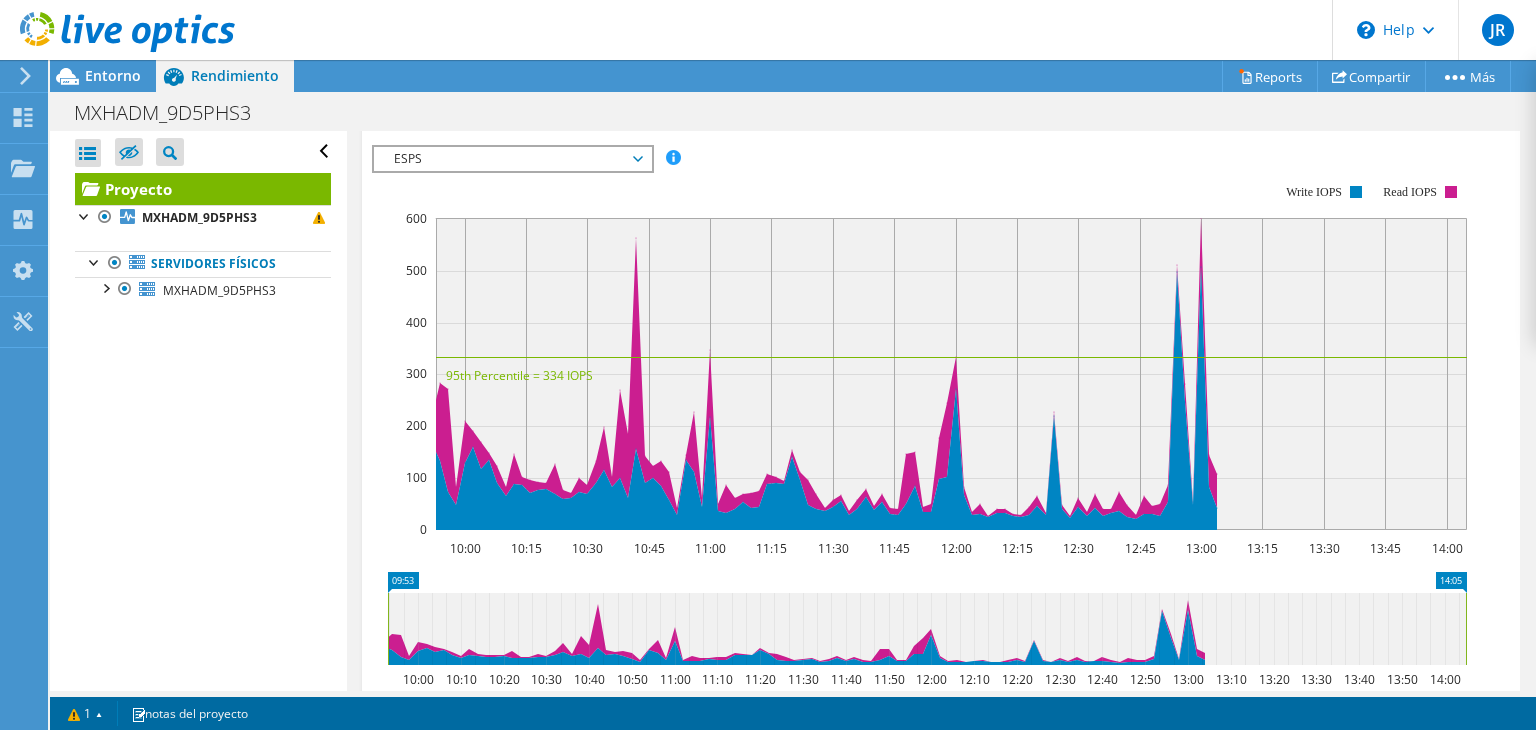scroll, scrollTop: 451, scrollLeft: 0, axis: vertical 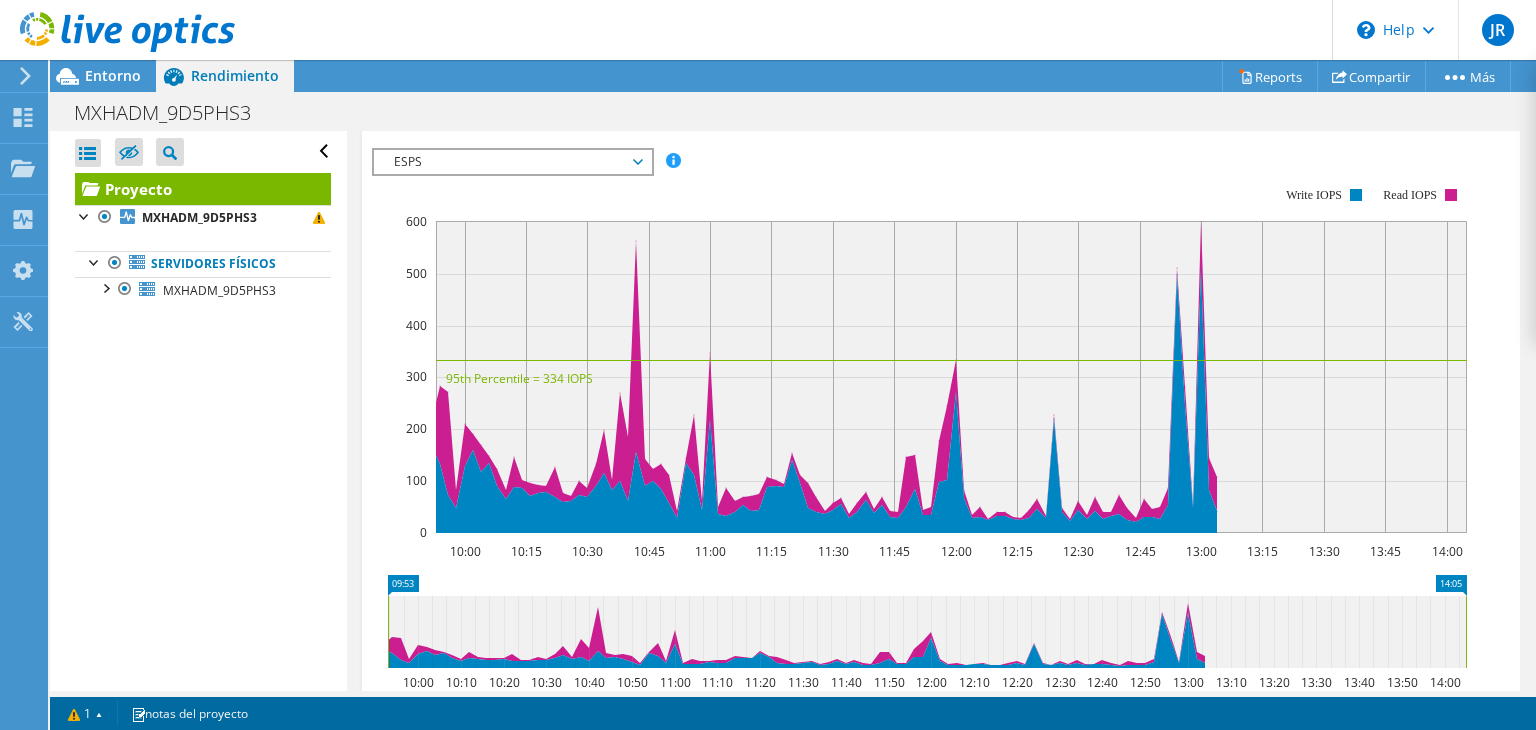 click at bounding box center (22, 76) 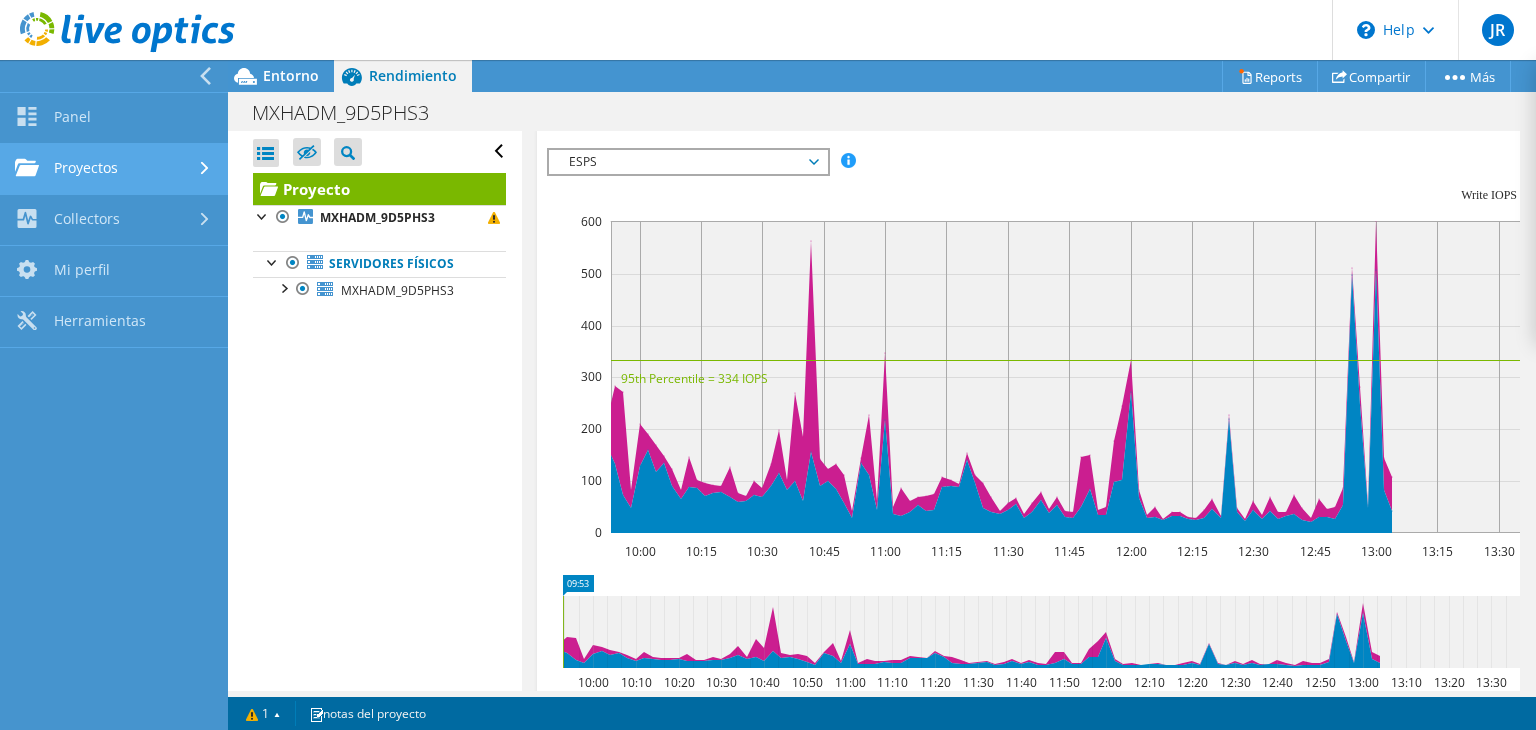 click on "Proyectos" at bounding box center (114, 169) 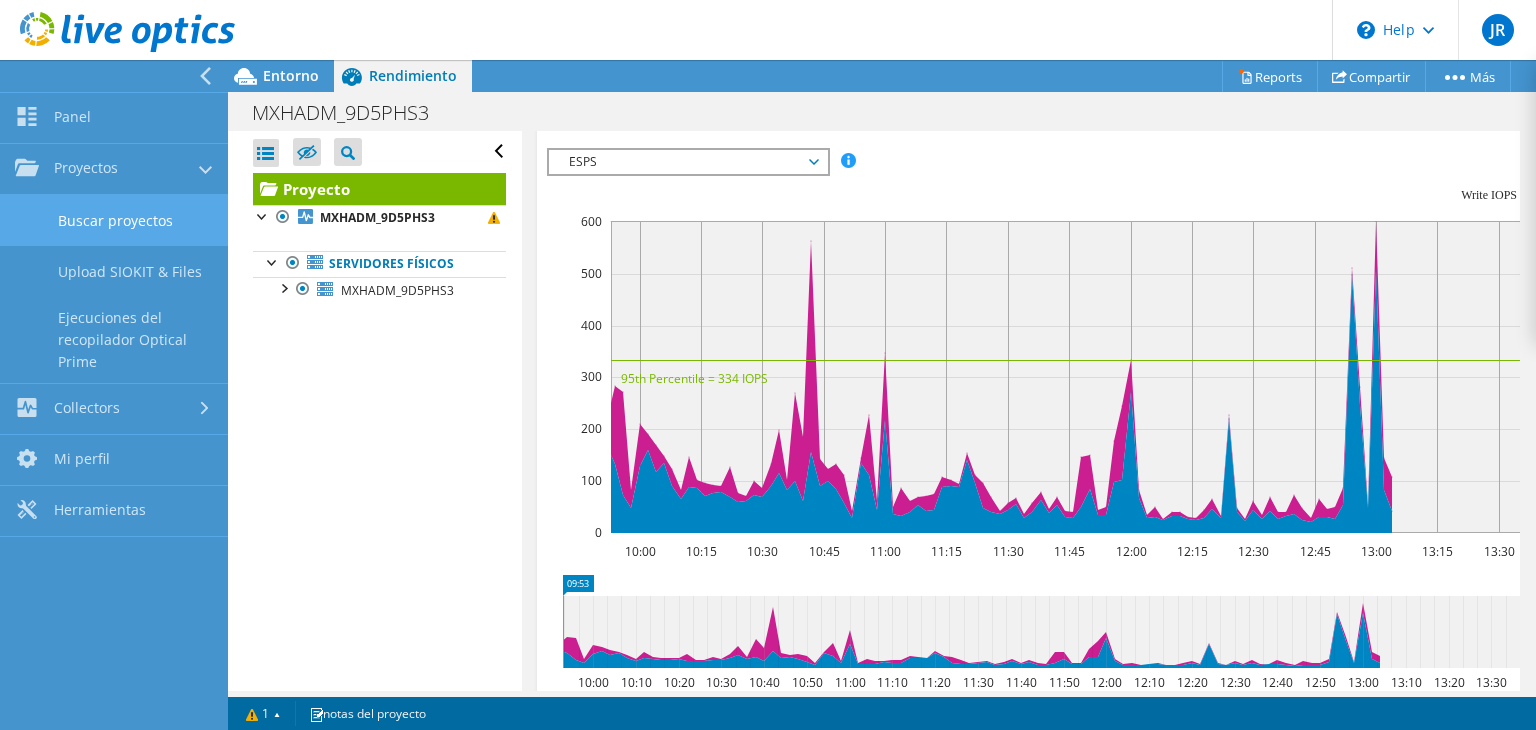click on "Buscar proyectos" at bounding box center (114, 220) 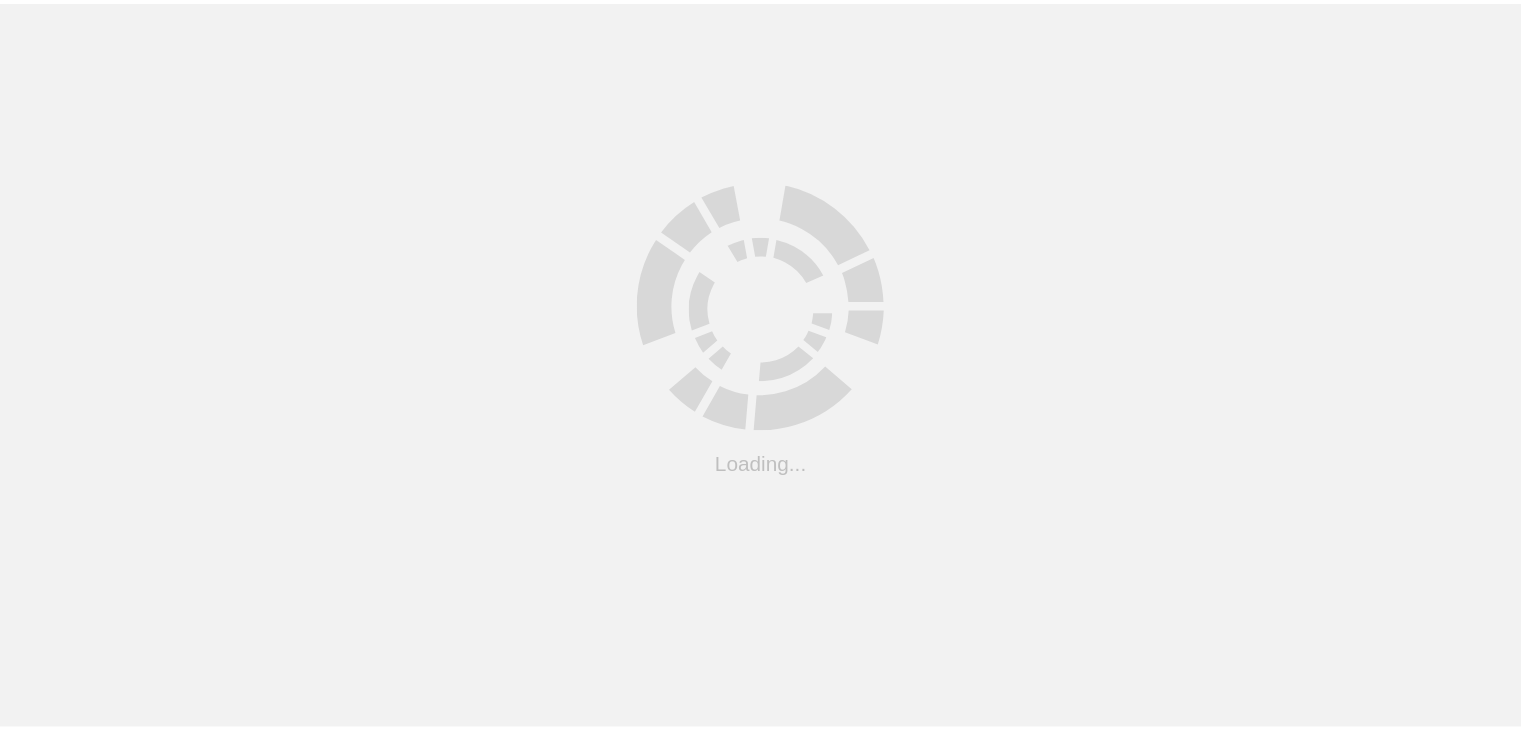 scroll, scrollTop: 0, scrollLeft: 0, axis: both 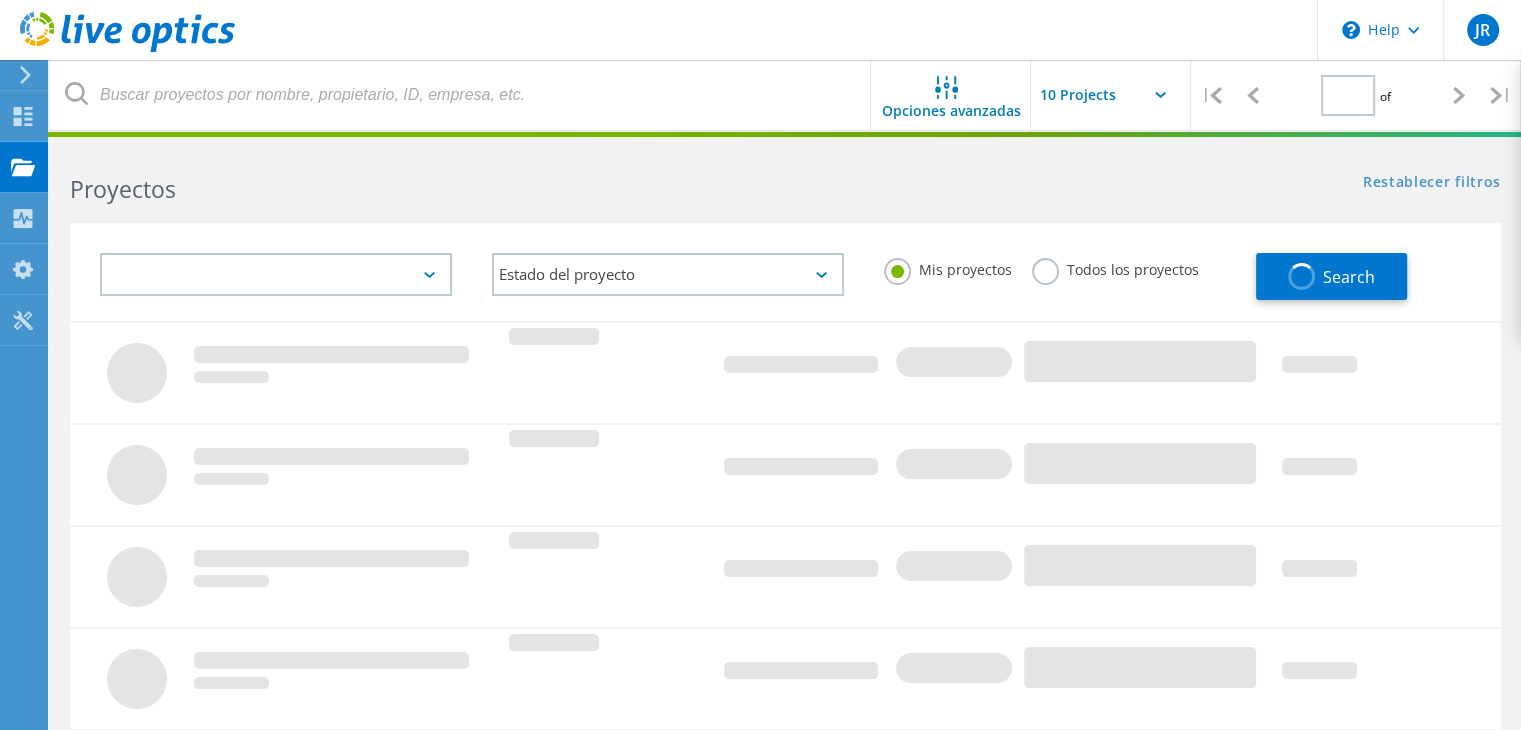 type on "1" 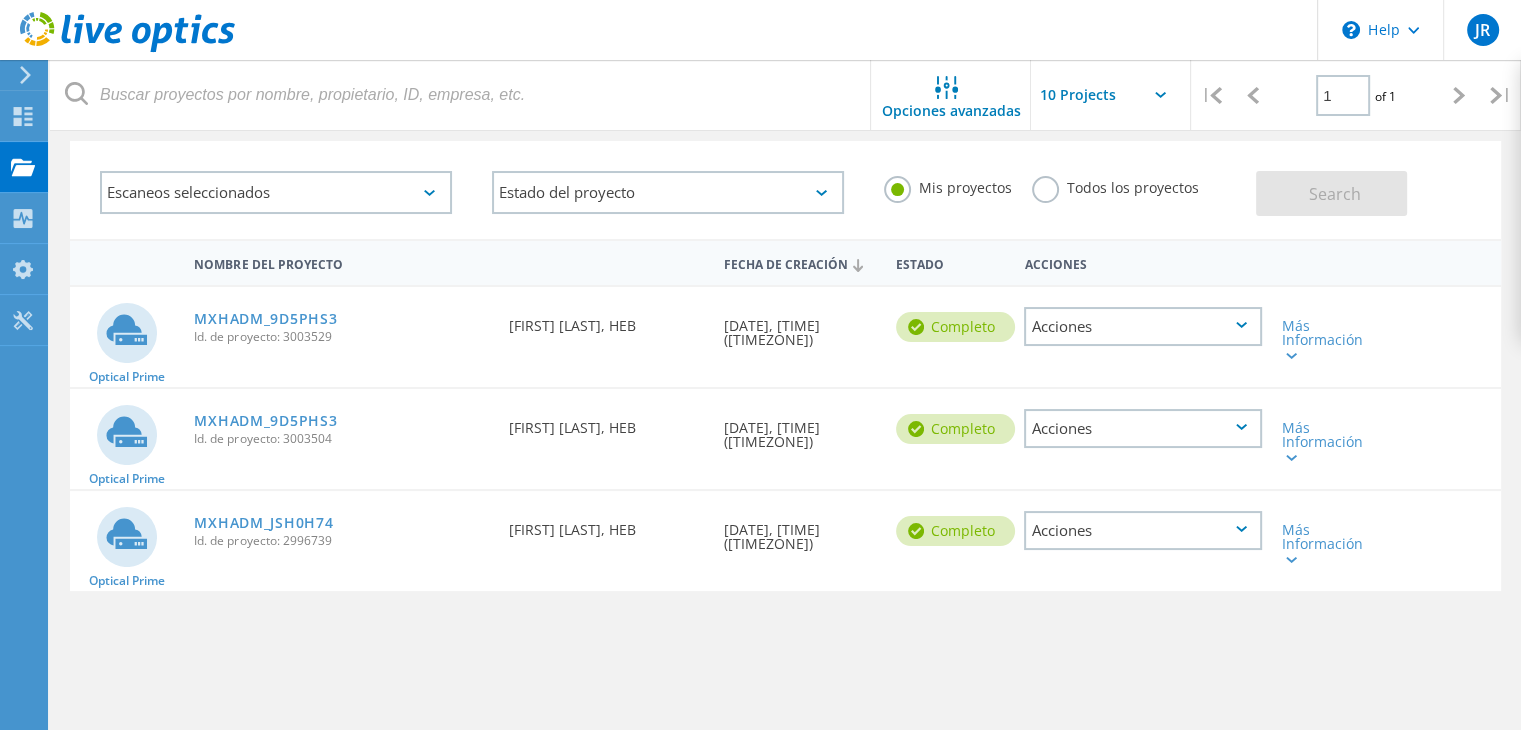 scroll, scrollTop: 84, scrollLeft: 0, axis: vertical 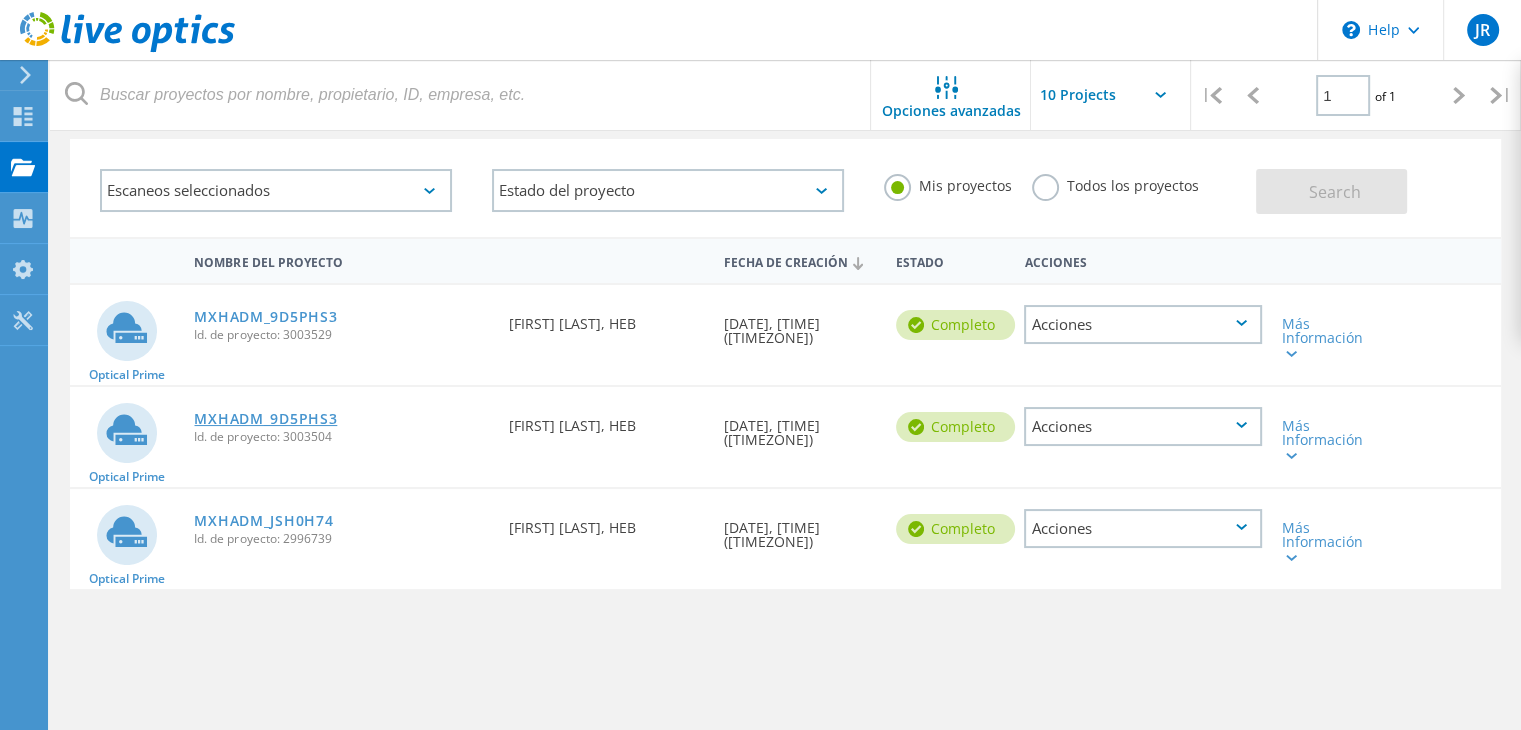 click on "MXHADM_9D5PHS3" 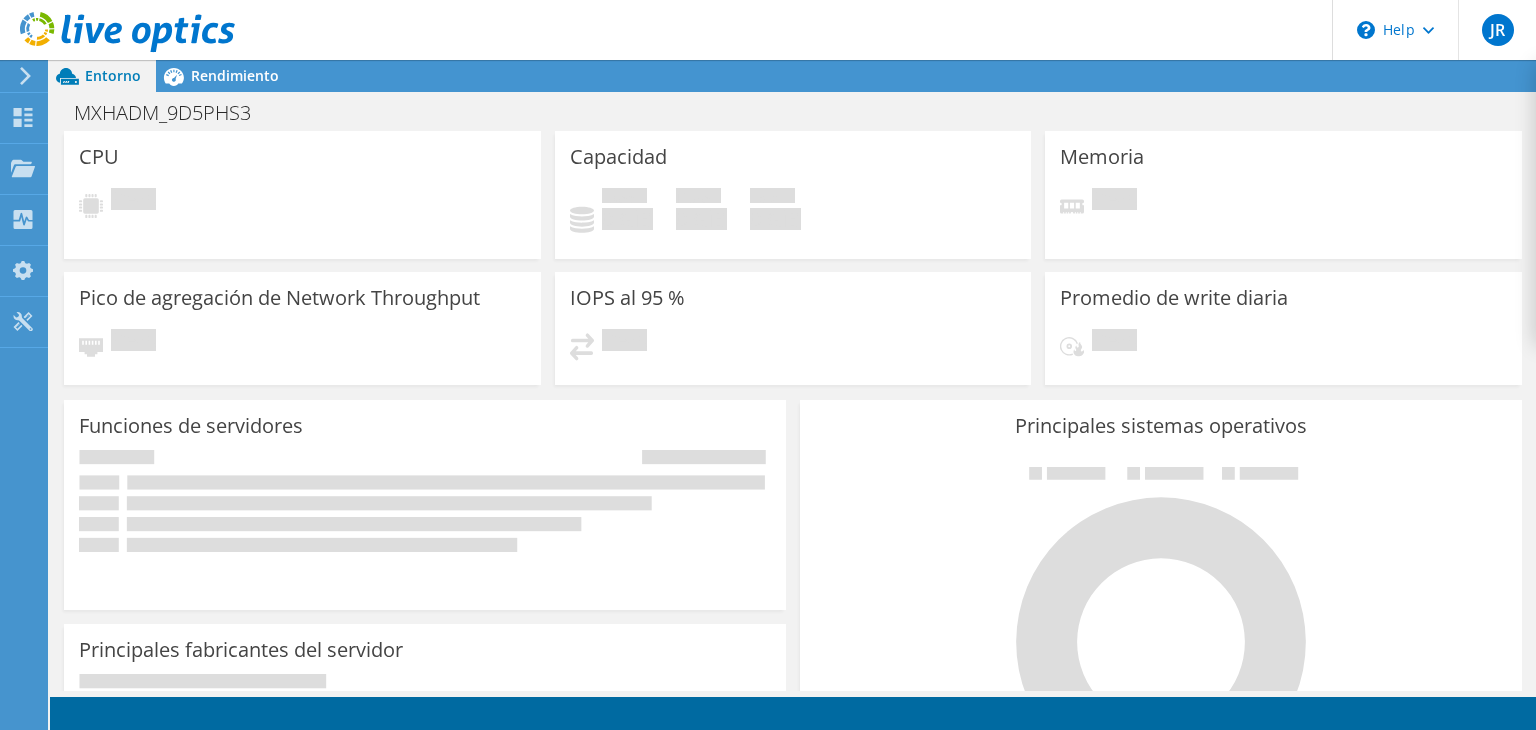 scroll, scrollTop: 0, scrollLeft: 0, axis: both 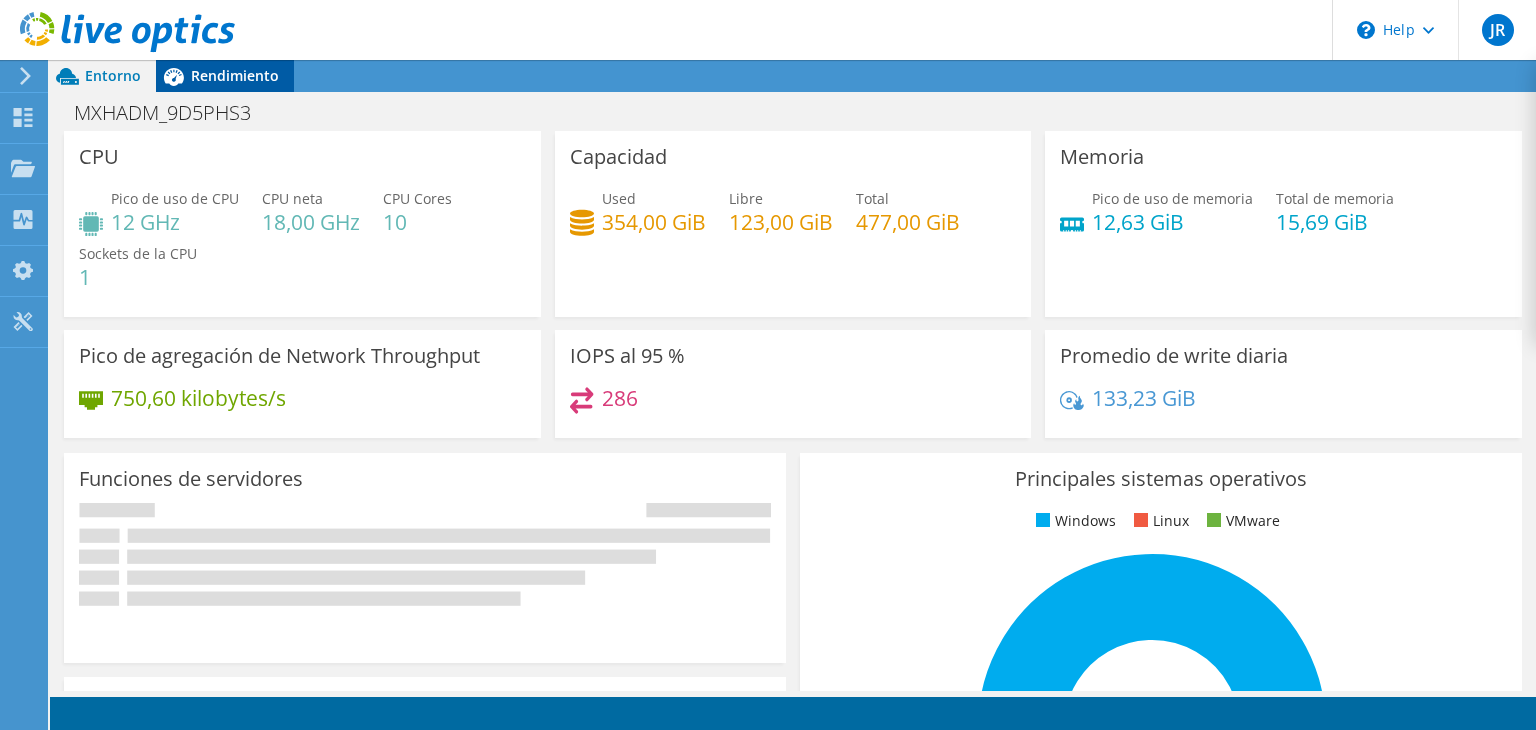 click on "Rendimiento" at bounding box center (225, 76) 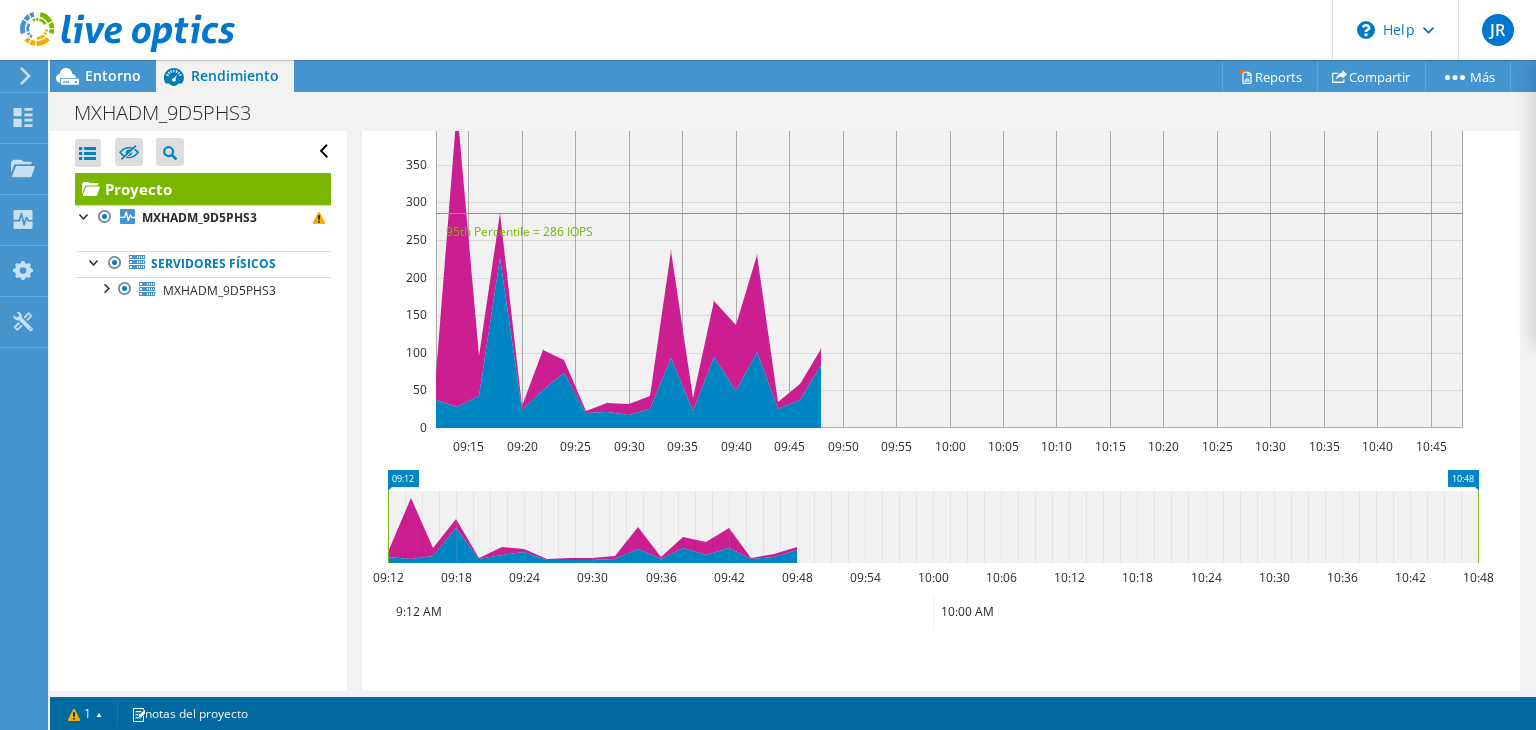 scroll, scrollTop: 559, scrollLeft: 0, axis: vertical 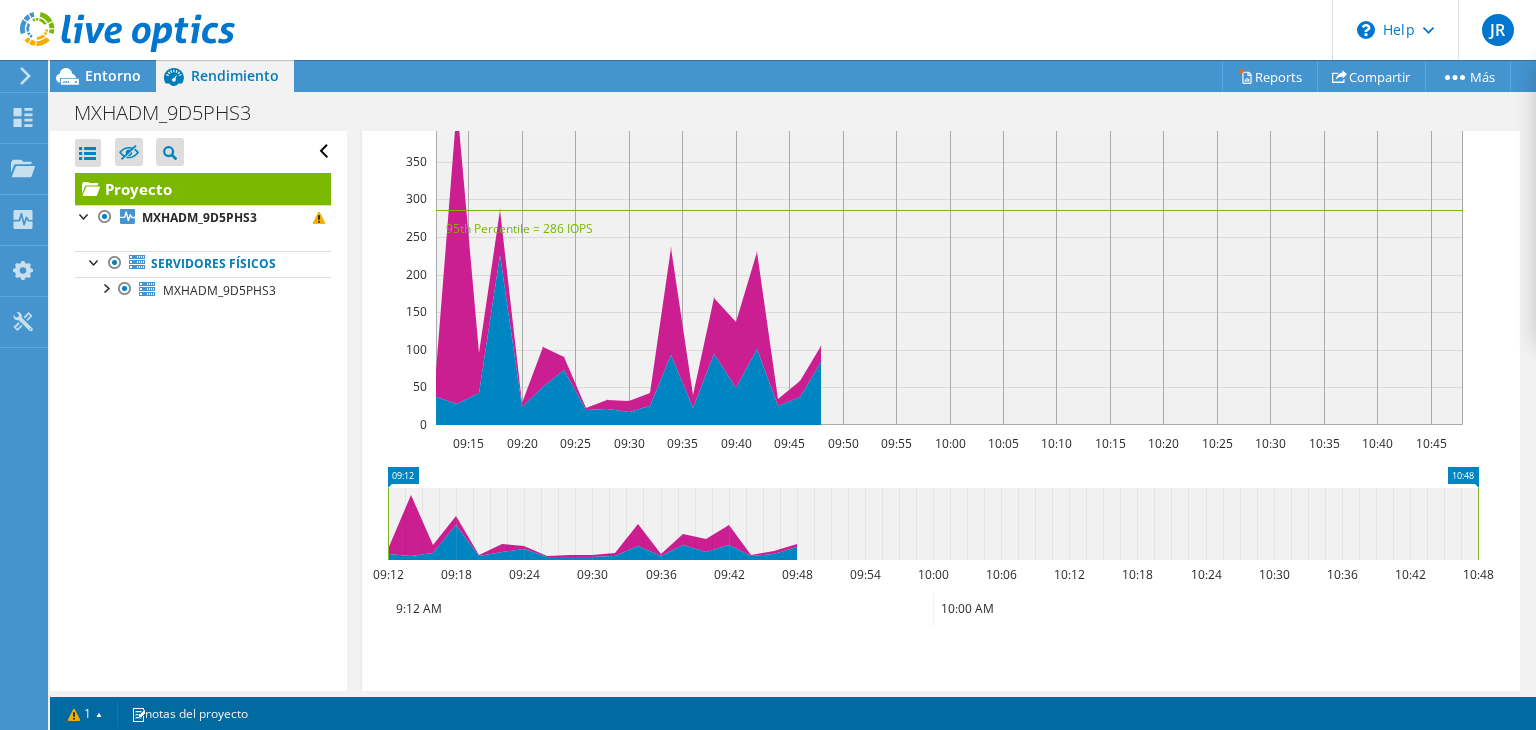 click 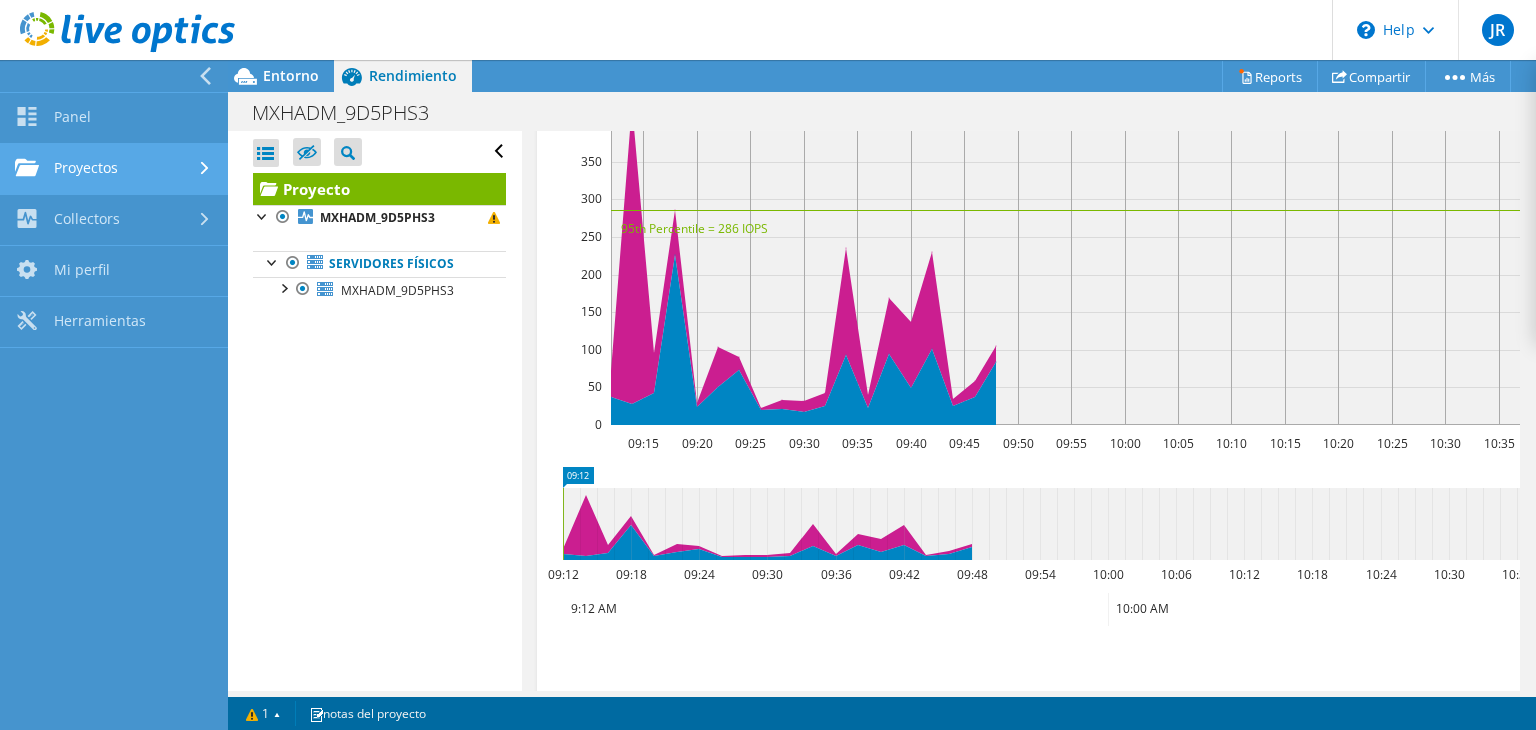 click on "Proyectos" at bounding box center (114, 169) 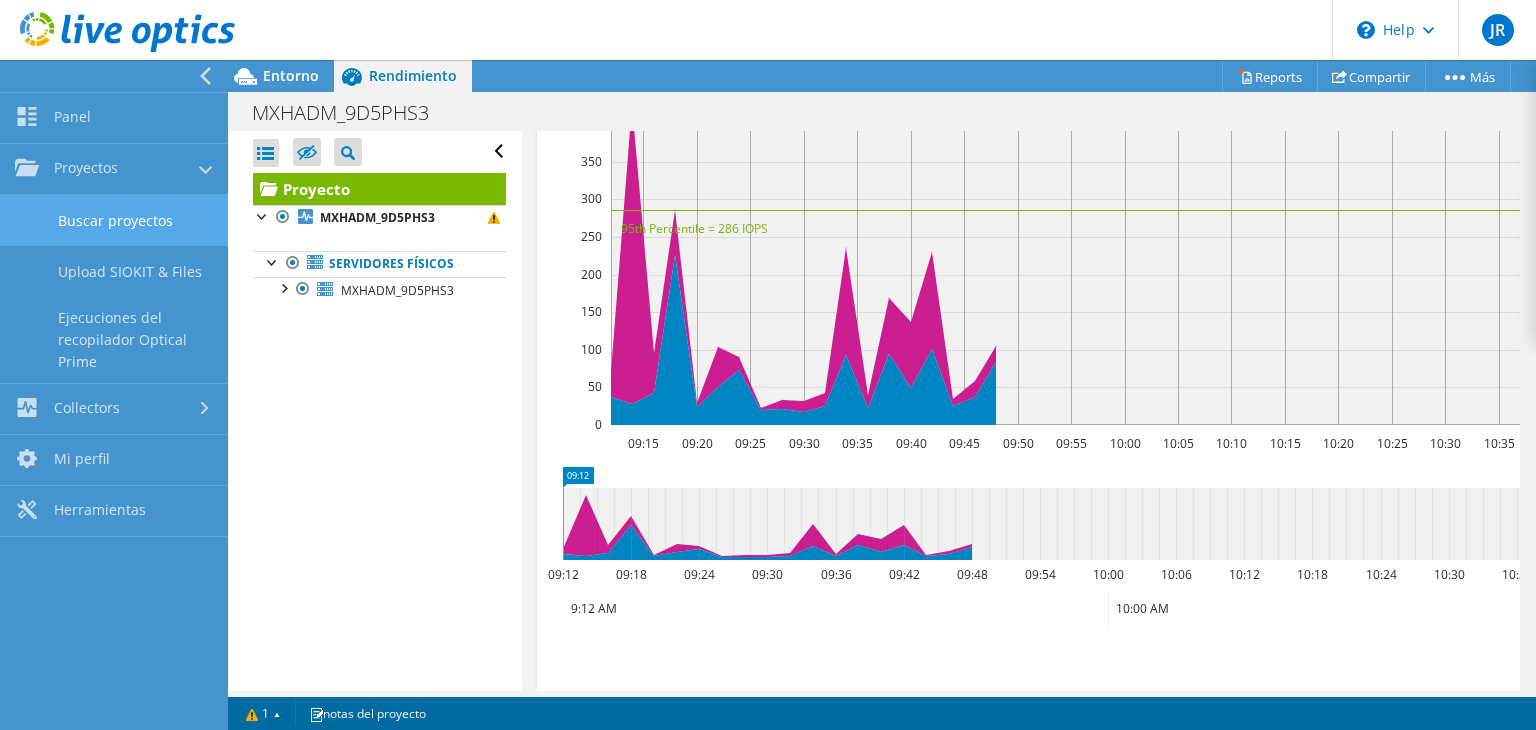 click on "Buscar proyectos" at bounding box center (114, 220) 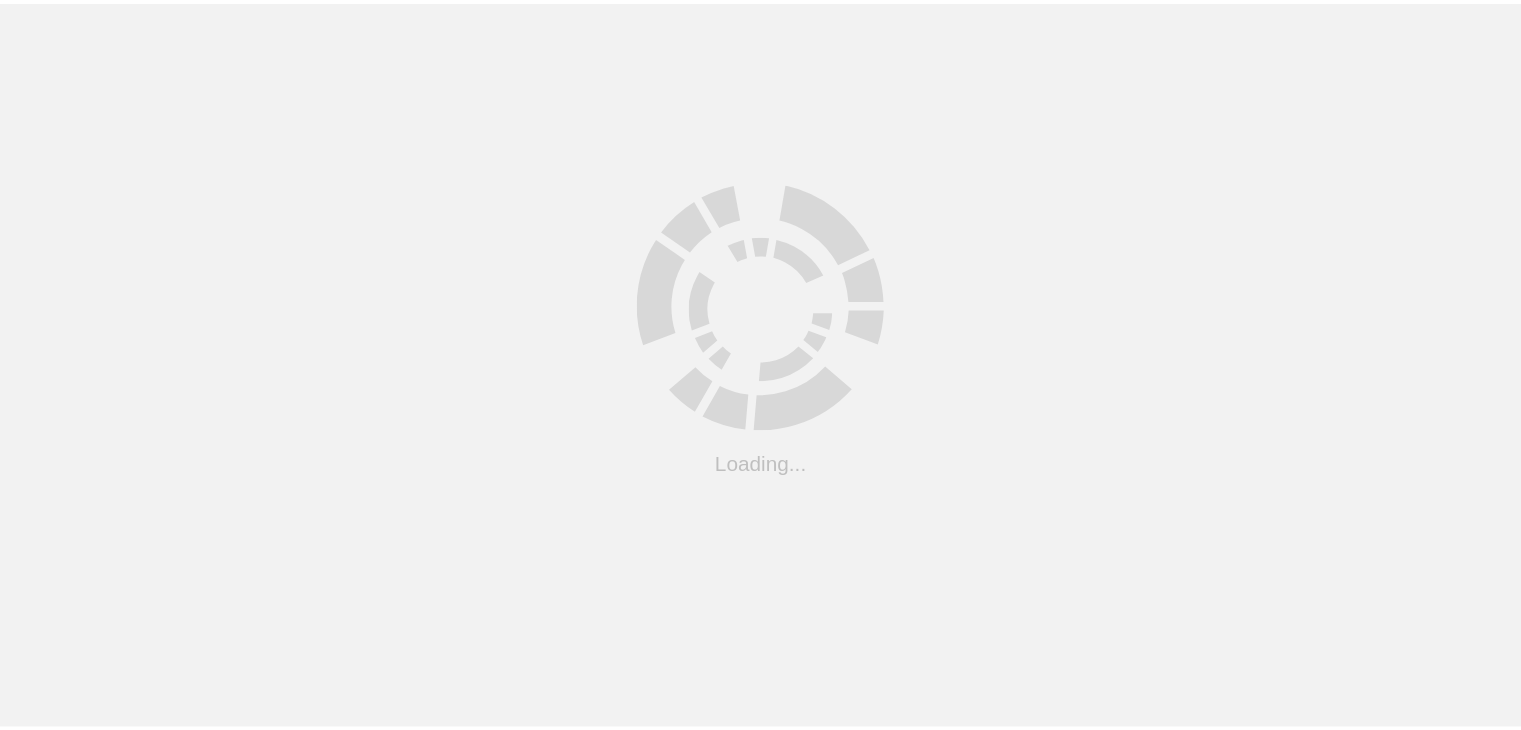 scroll, scrollTop: 0, scrollLeft: 0, axis: both 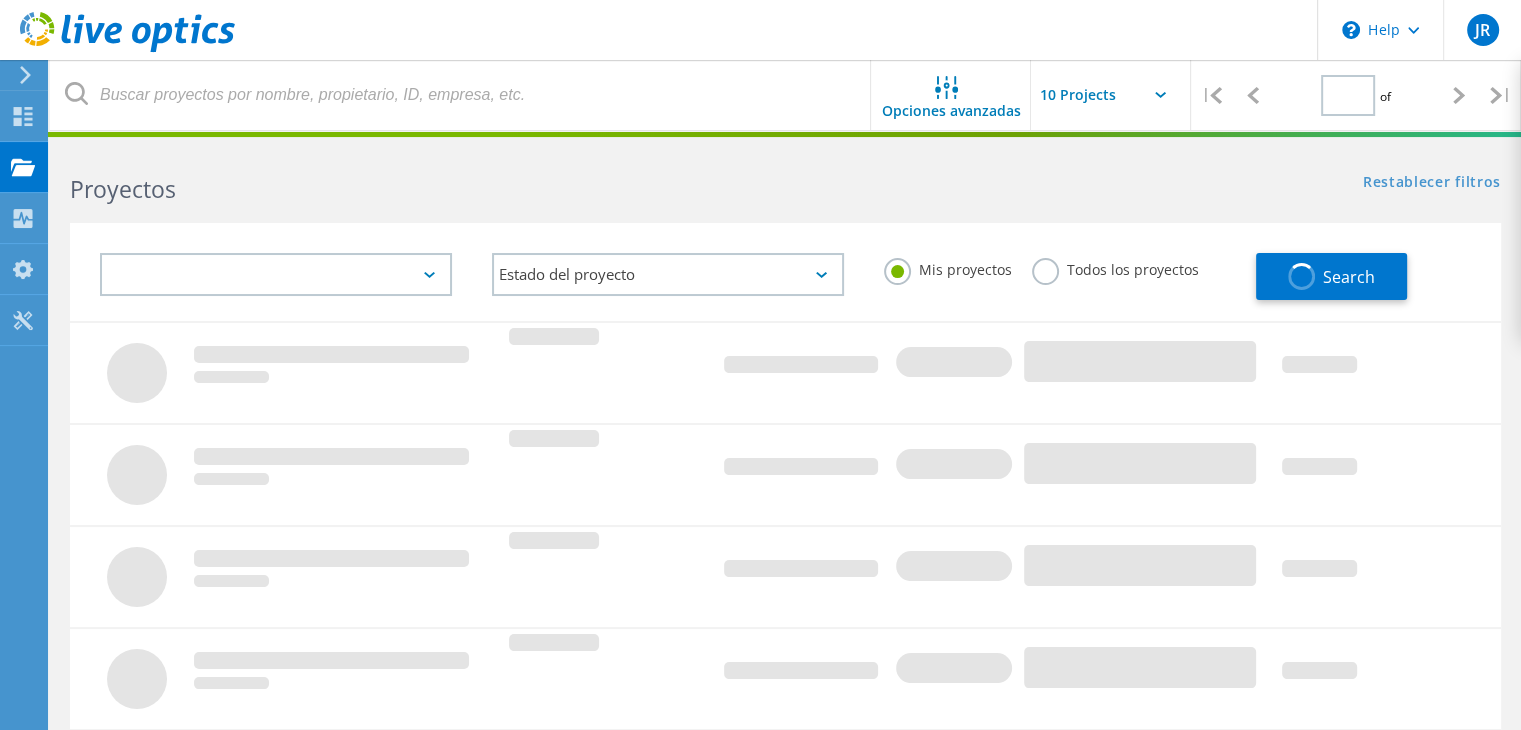 type on "1" 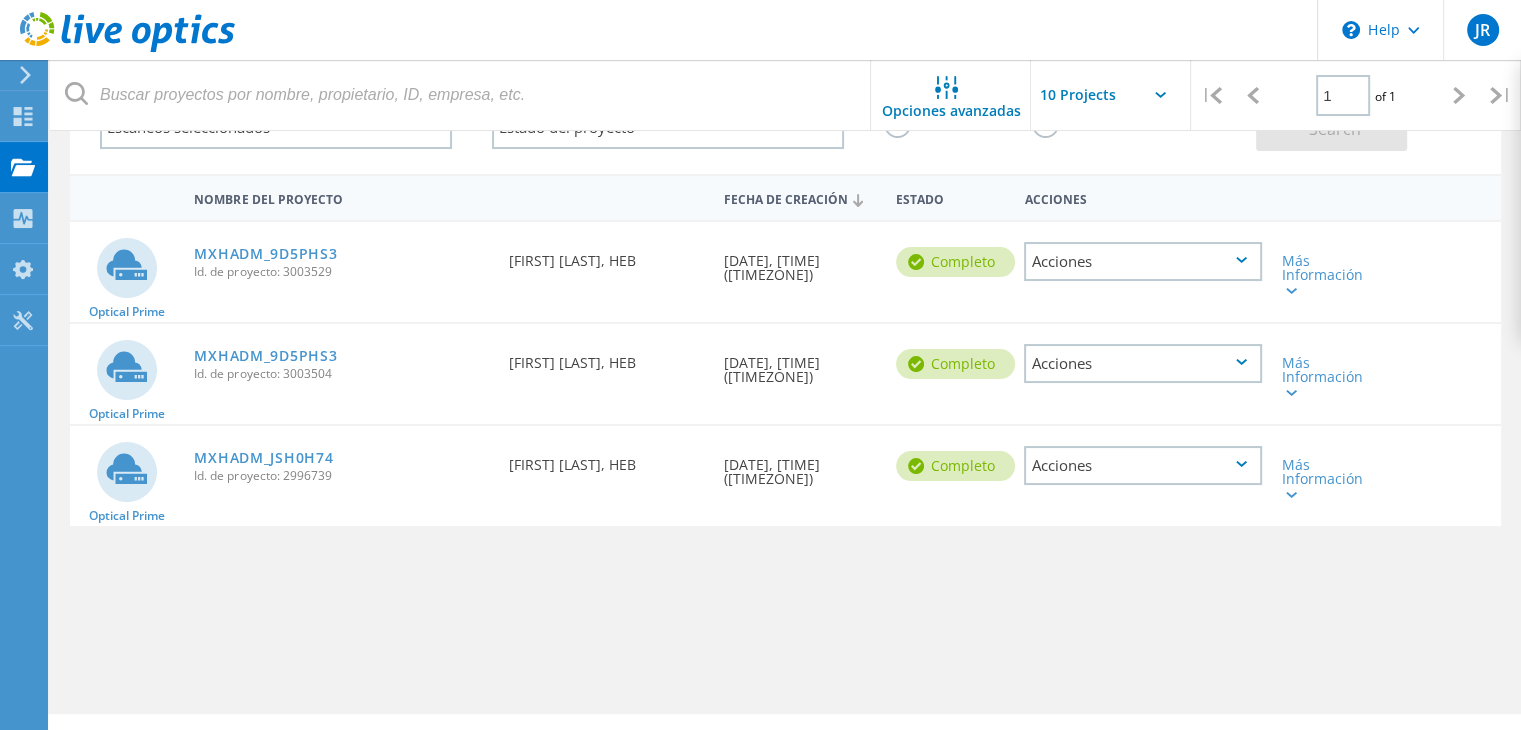 scroll, scrollTop: 152, scrollLeft: 0, axis: vertical 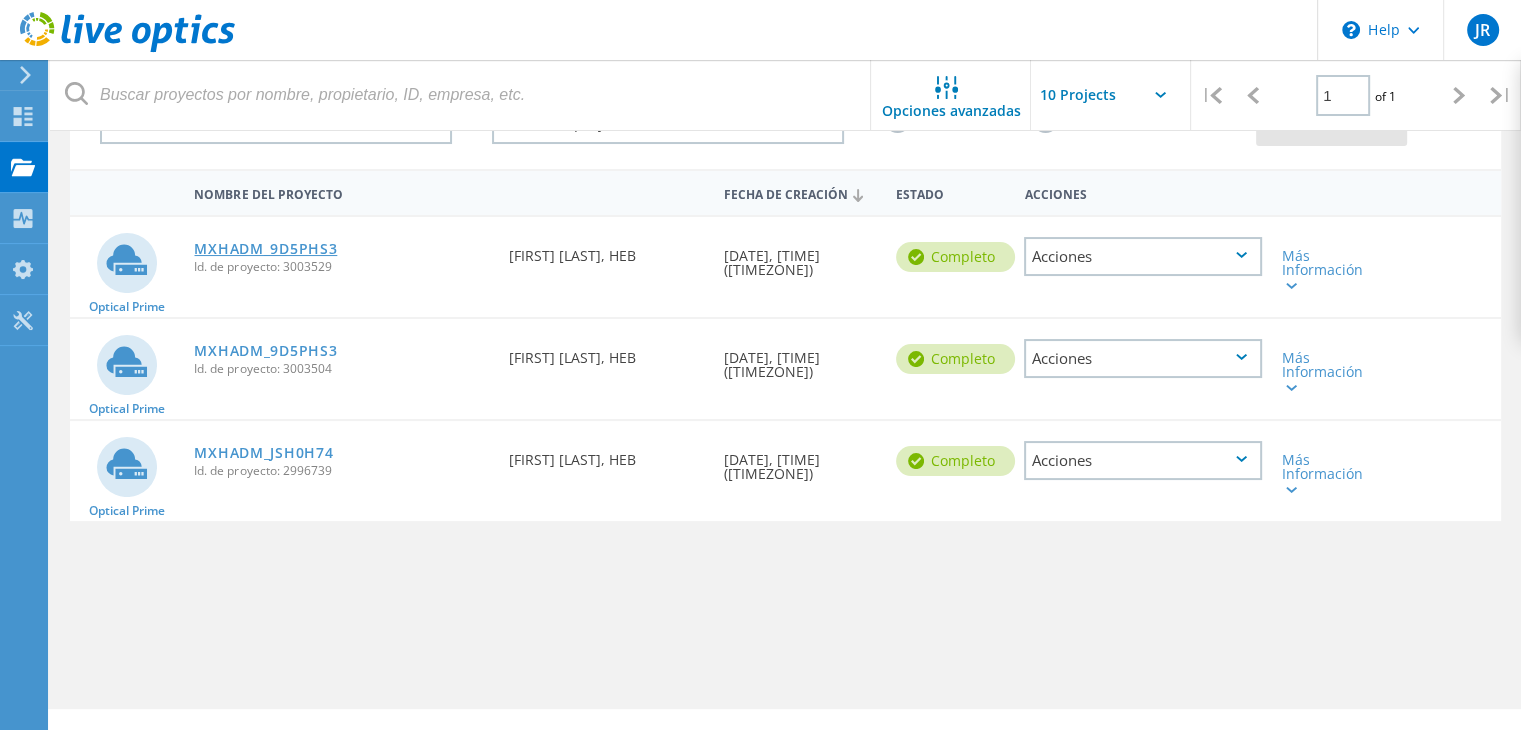 click on "MXHADM_9D5PHS3" 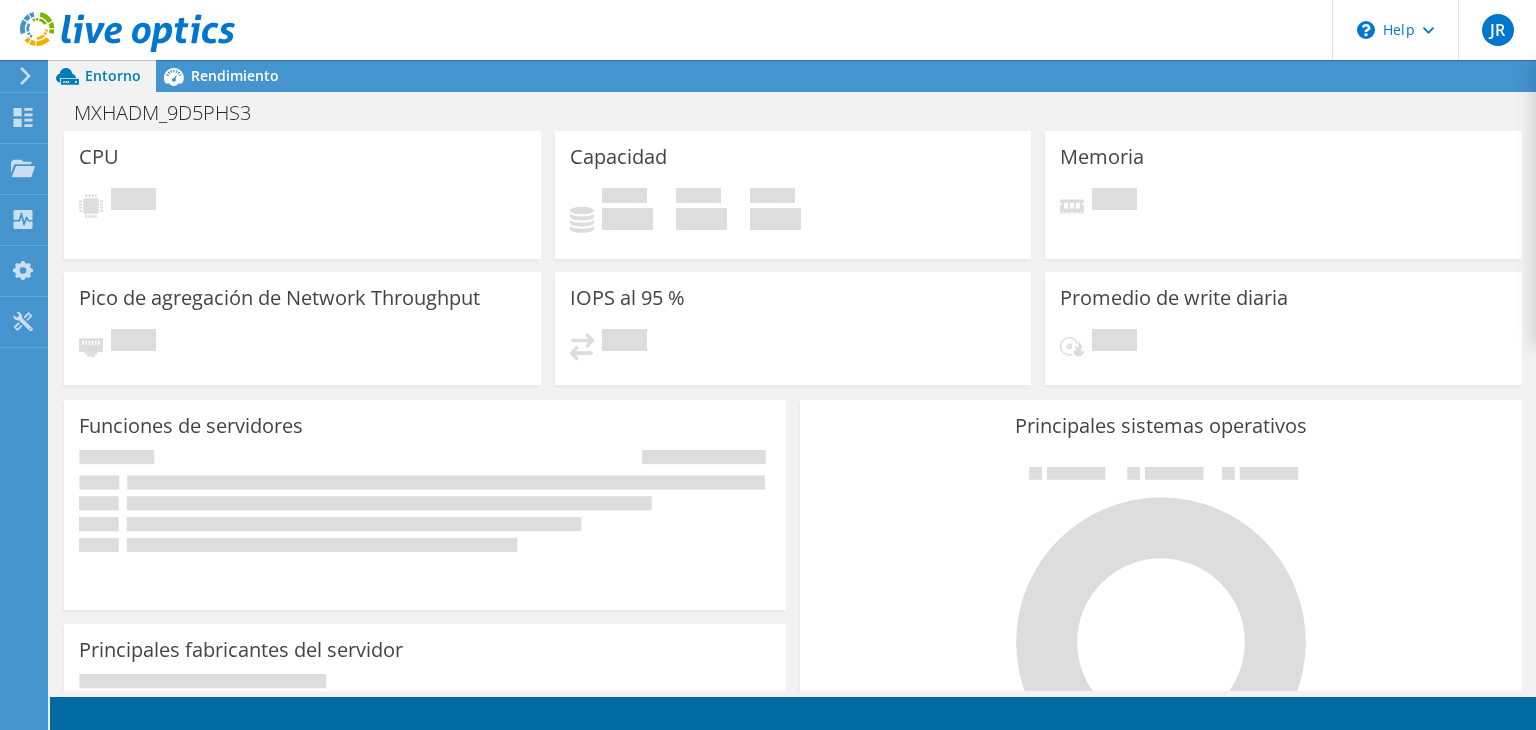 scroll, scrollTop: 0, scrollLeft: 0, axis: both 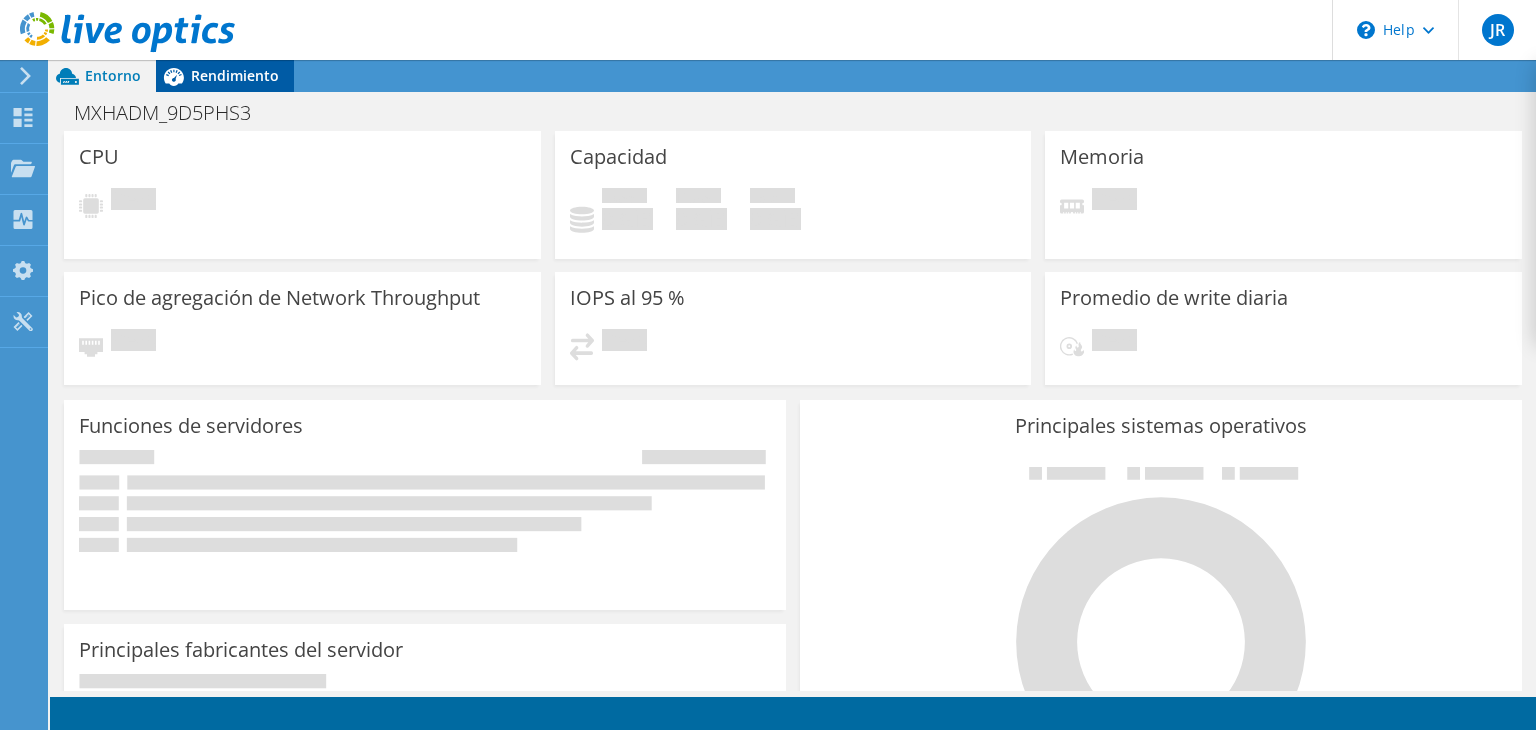 click on "Rendimiento" at bounding box center [235, 75] 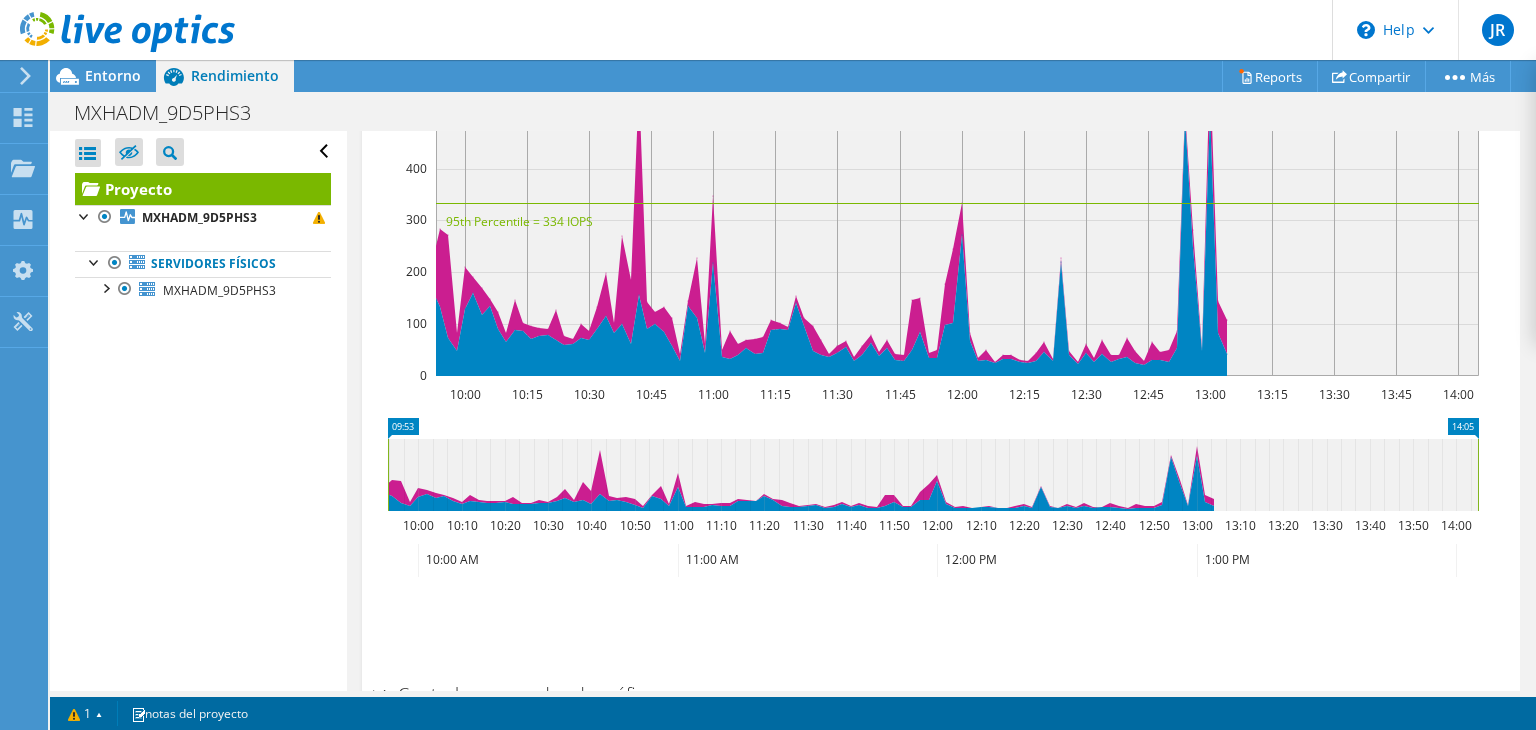 scroll, scrollTop: 608, scrollLeft: 0, axis: vertical 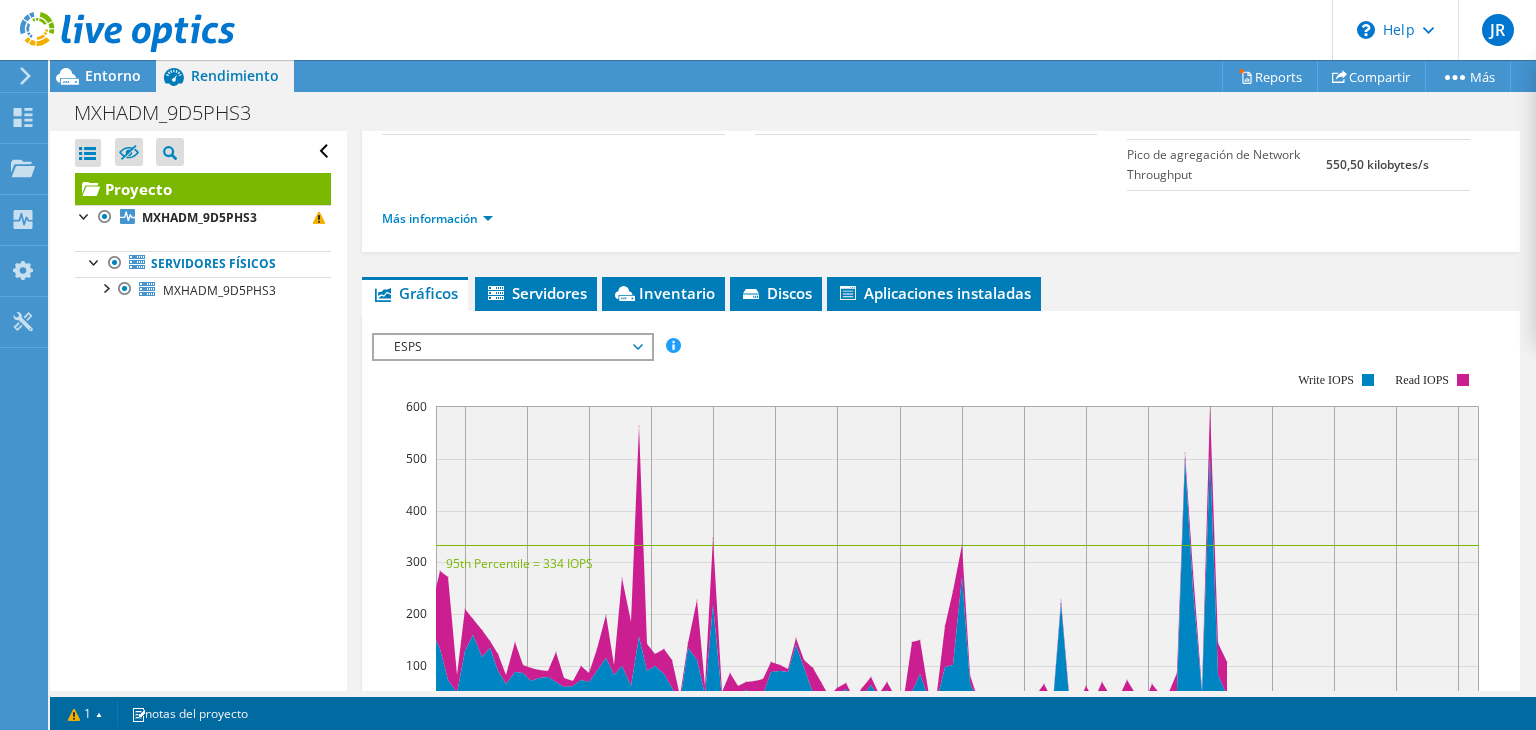 click 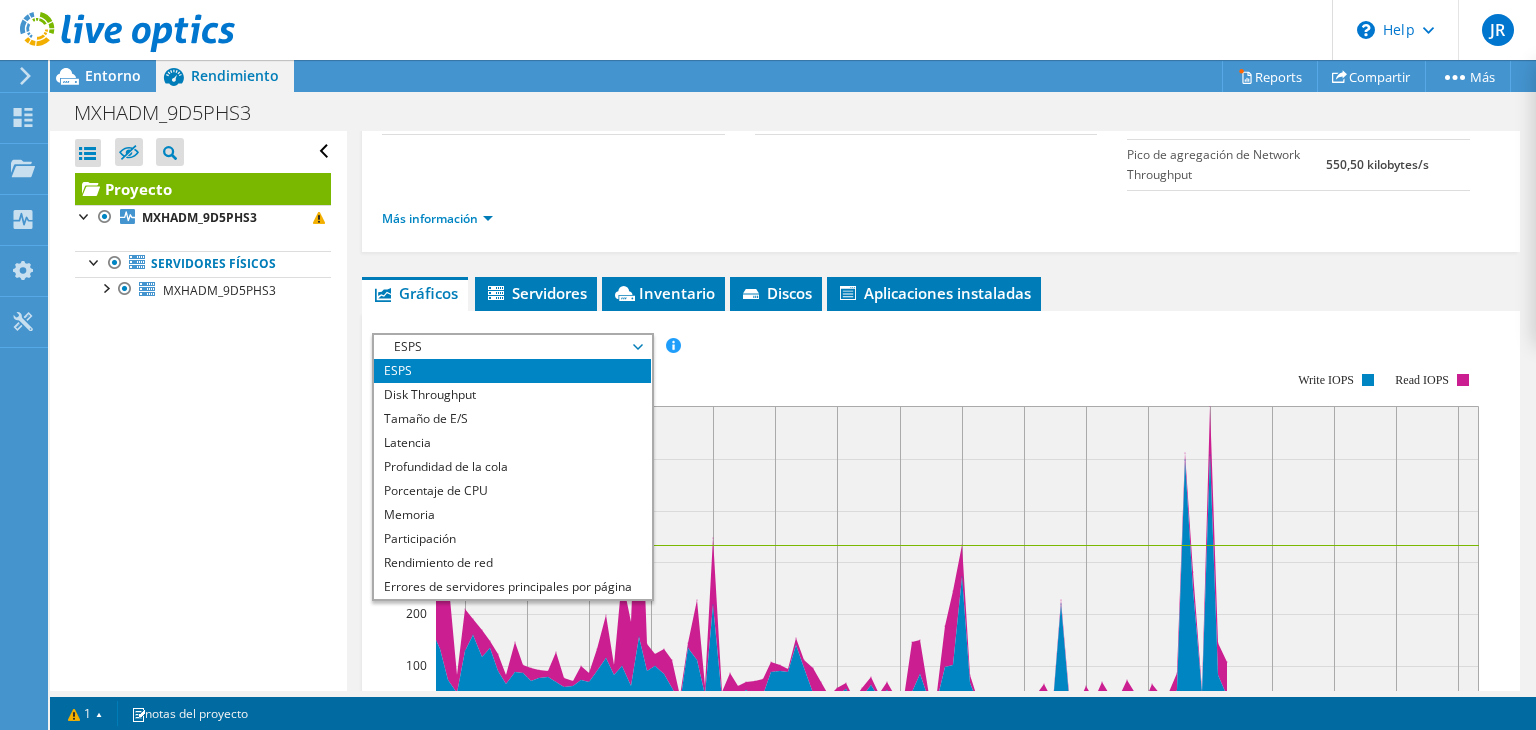 click 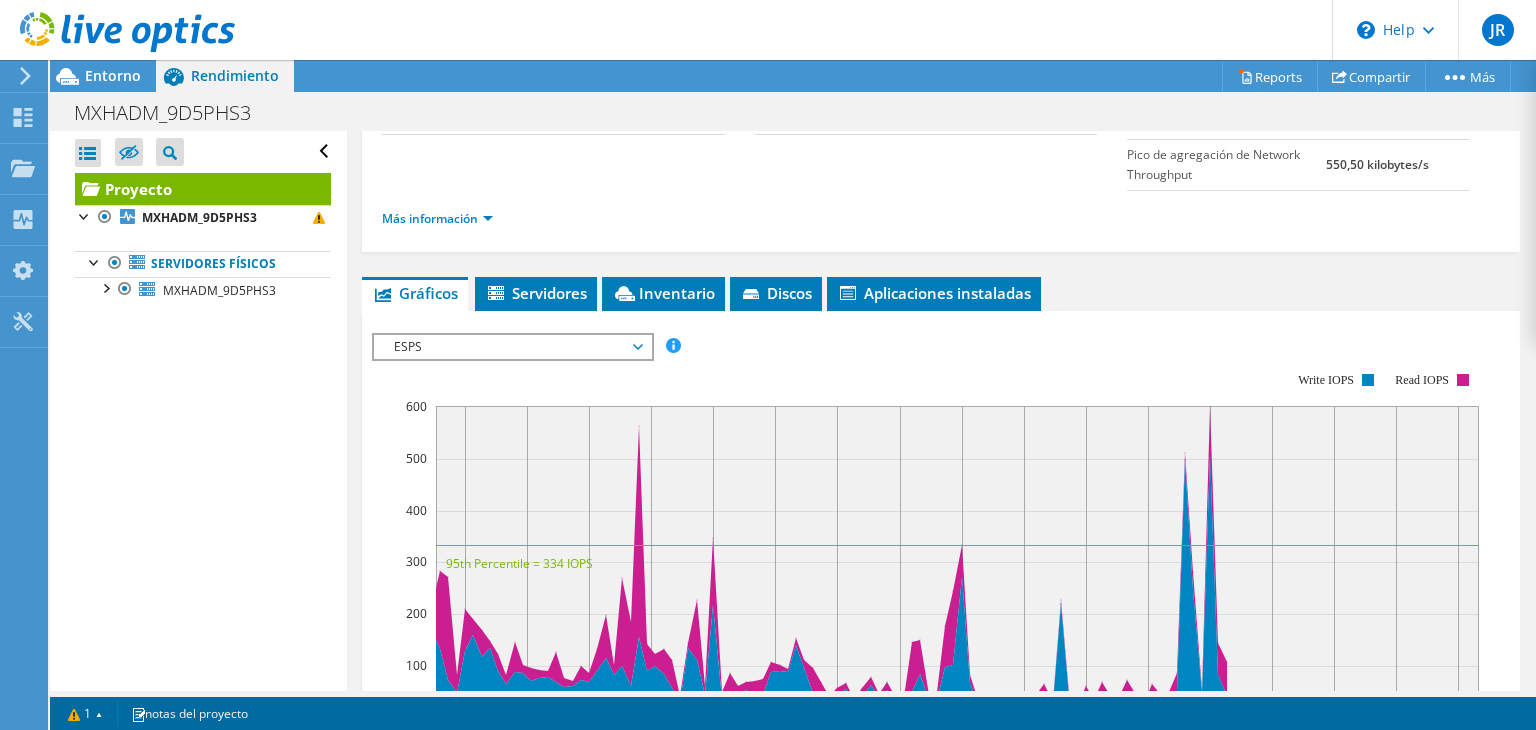 click on "ESPS 				 					 						 					 				 ESPS Disk Throughput Tamaño de E/S Latencia Profundidad de la cola Porcentaje de CPU Memoria Errores de página Participación Rendimiento de red Errores de servidores principales por página Línea de Workload Concentration Burbuja de Workload Concentration Todos" at bounding box center (513, 347) 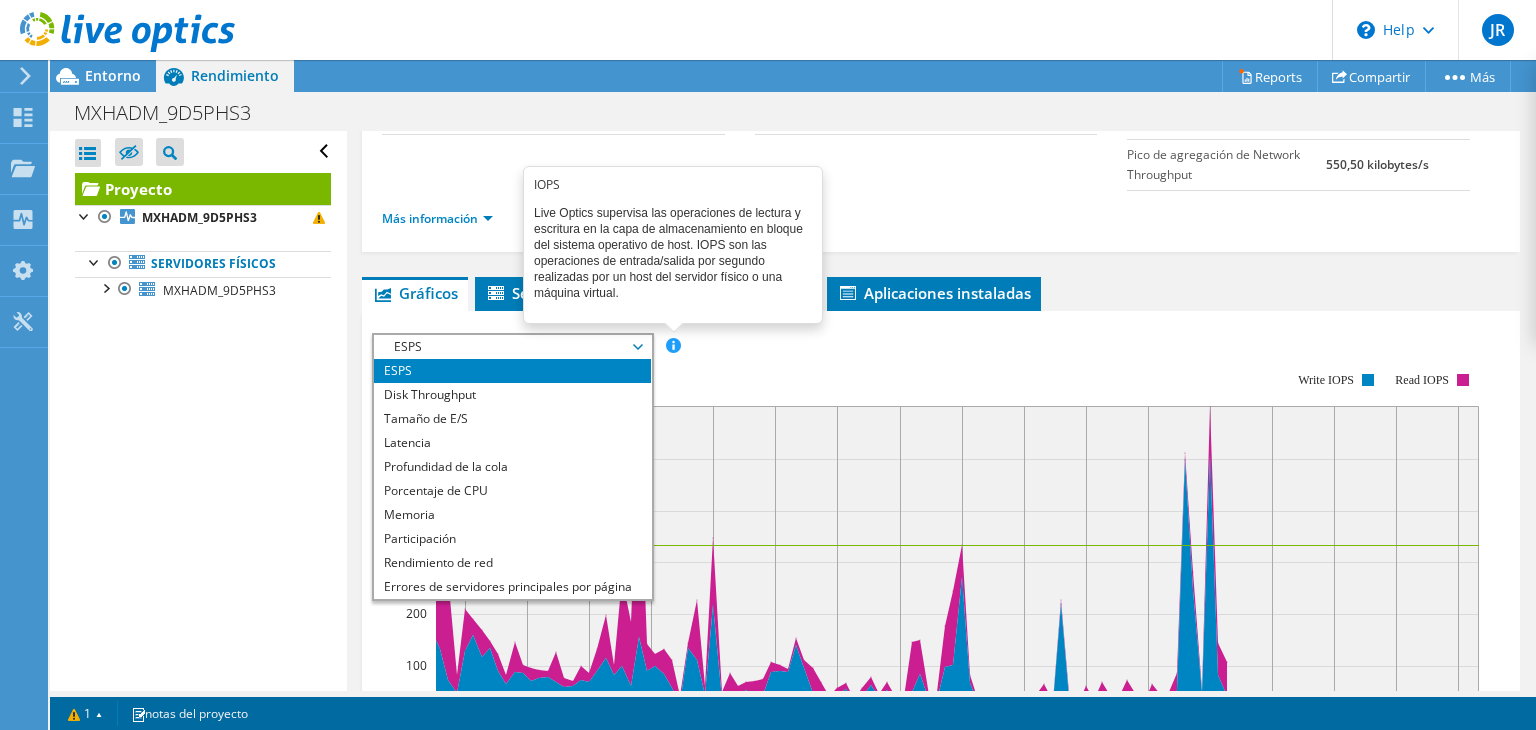 click 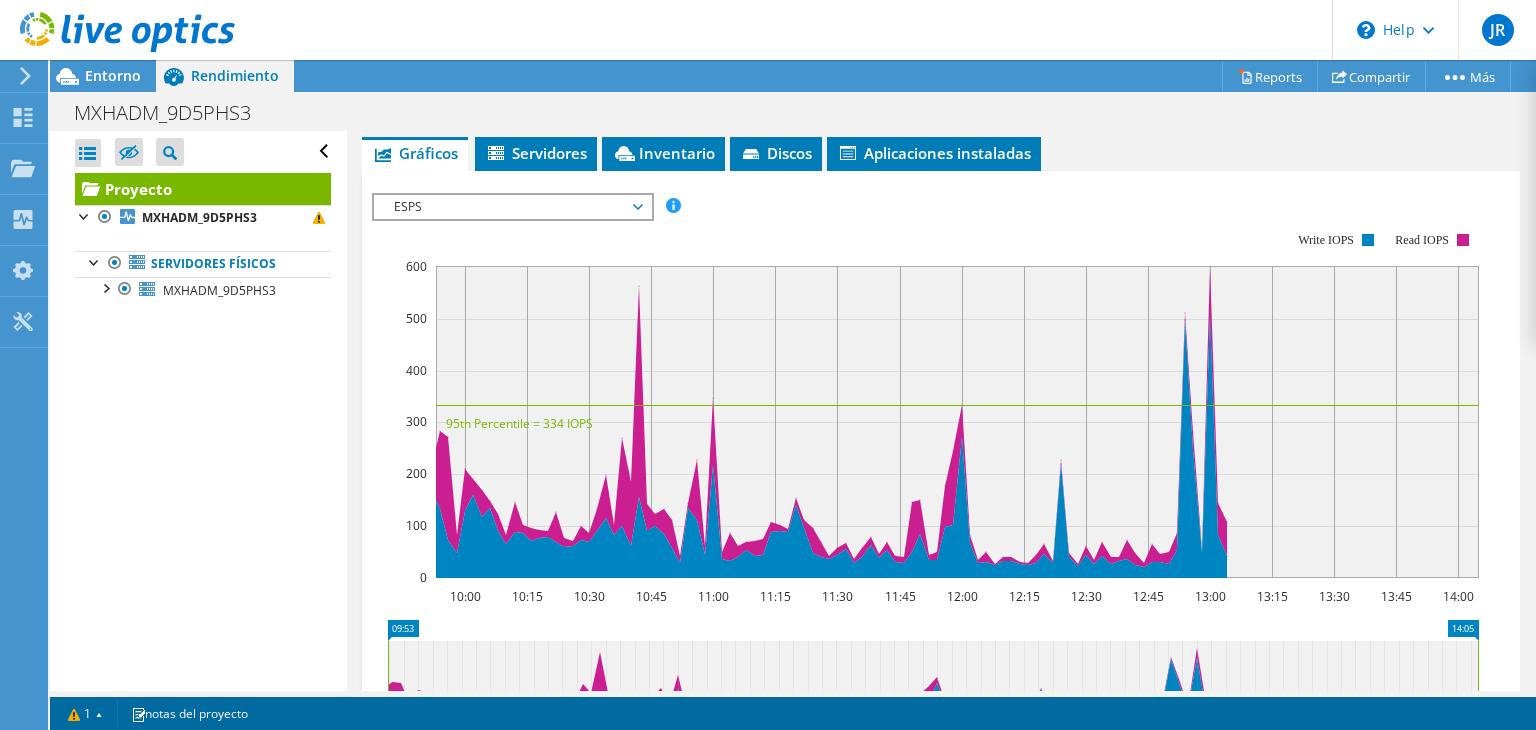 scroll, scrollTop: 0, scrollLeft: 0, axis: both 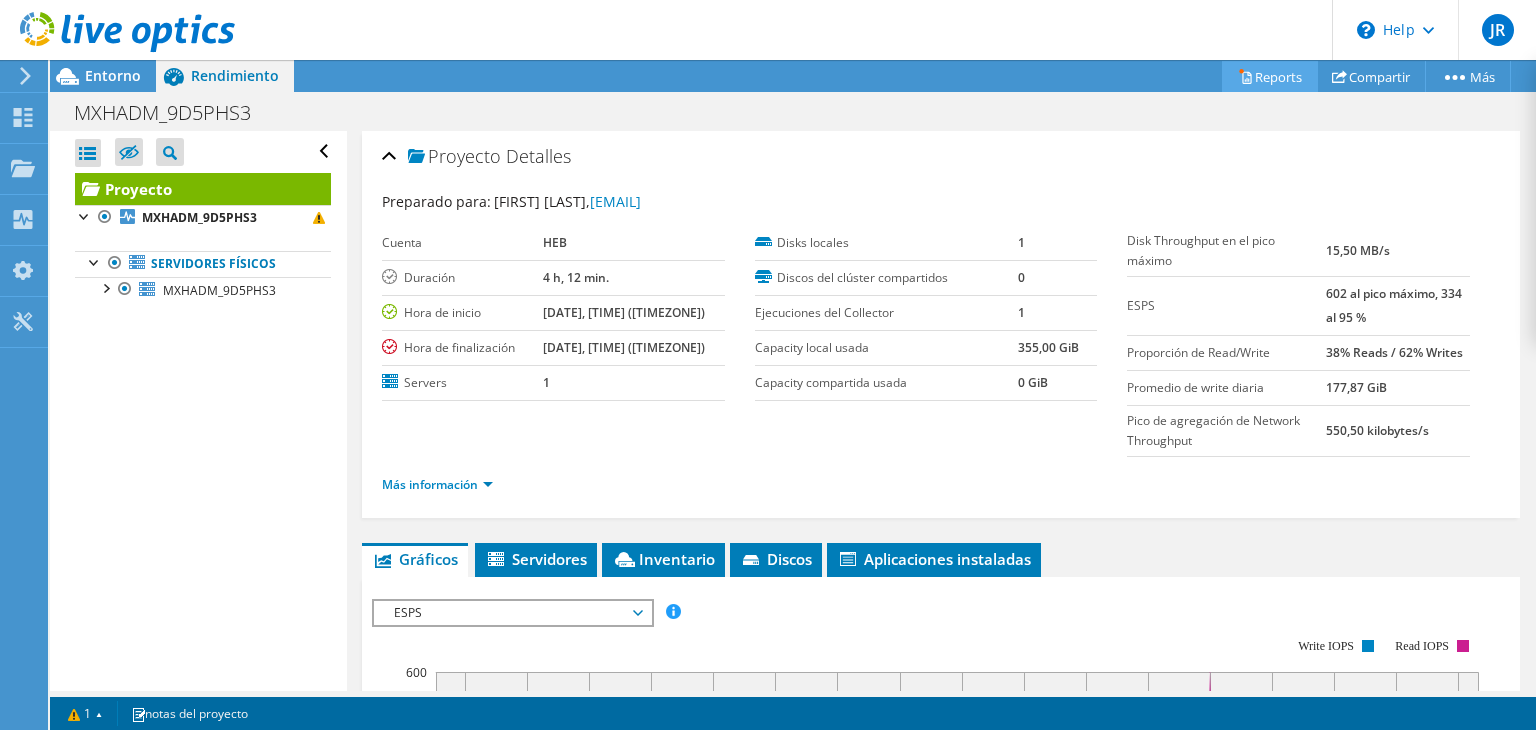 click on "Reports" at bounding box center [1270, 76] 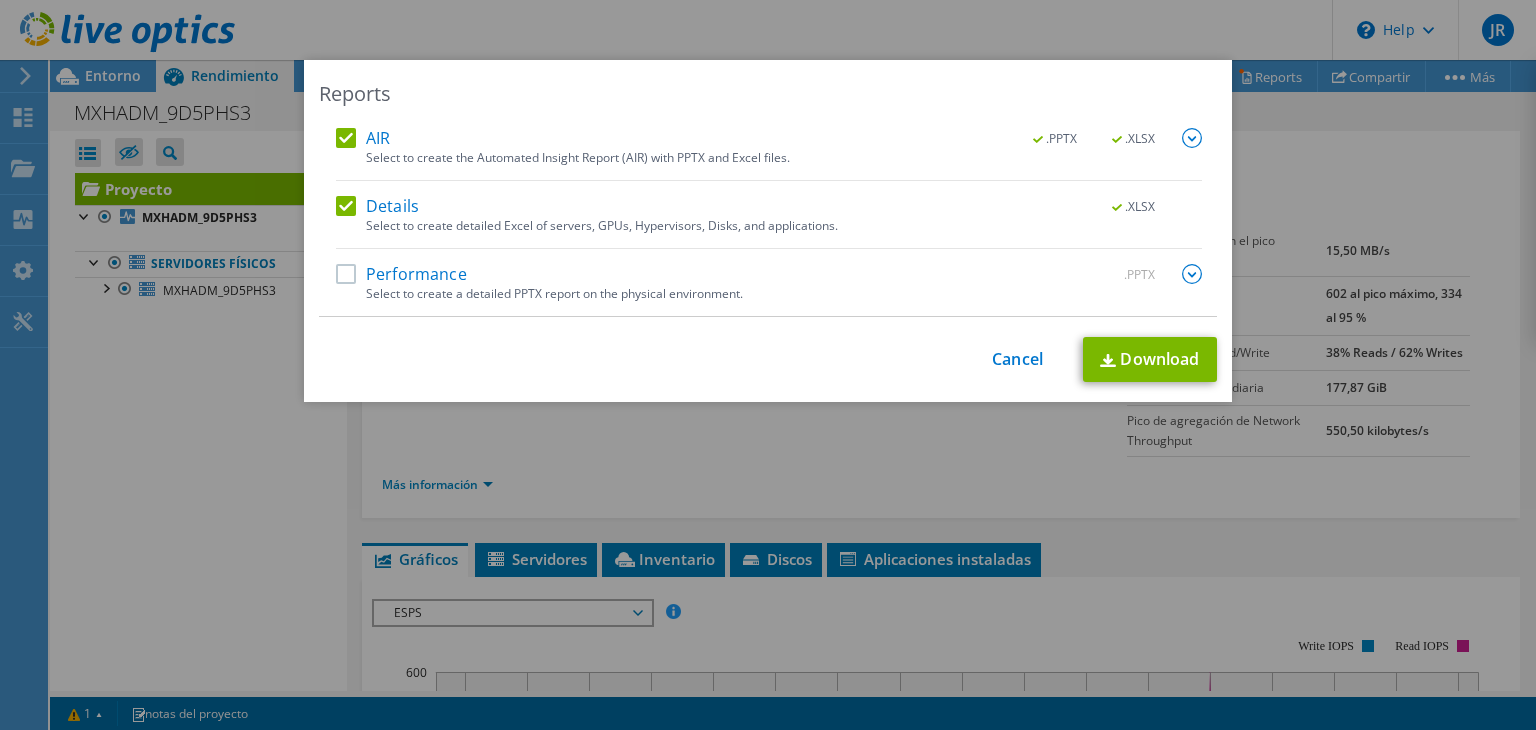 click on "Performance" at bounding box center [401, 274] 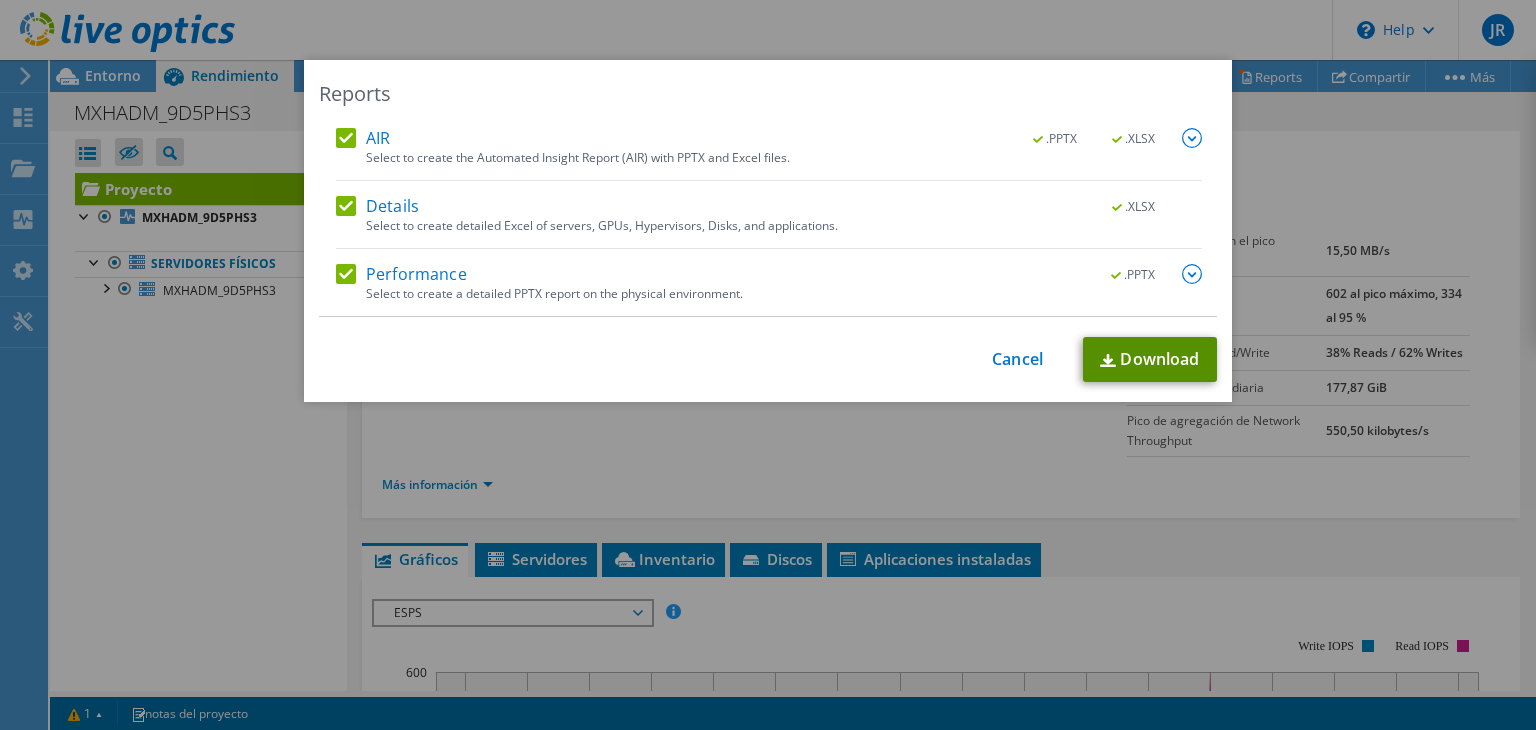 click on "Download" at bounding box center (1150, 359) 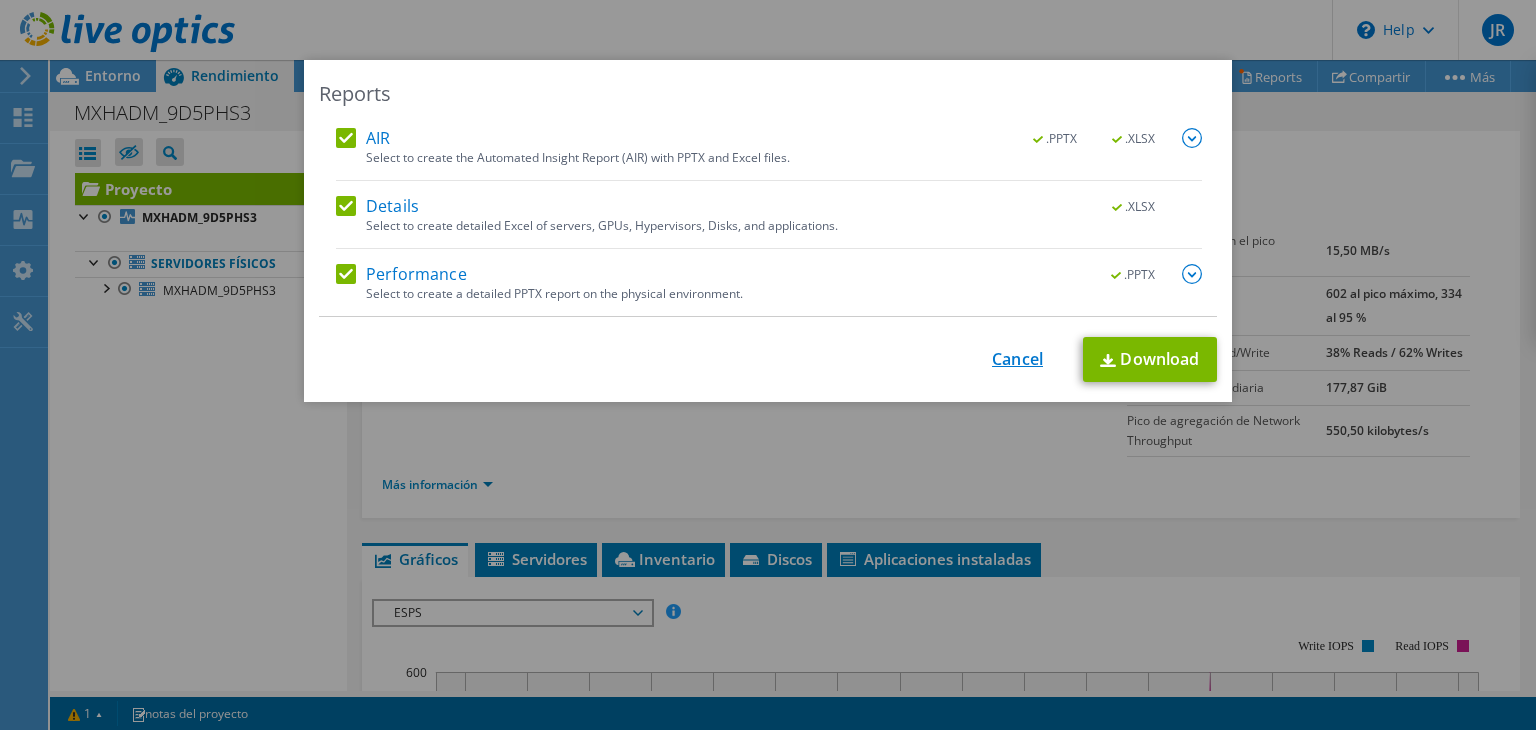 click on "Cancel" at bounding box center (1017, 359) 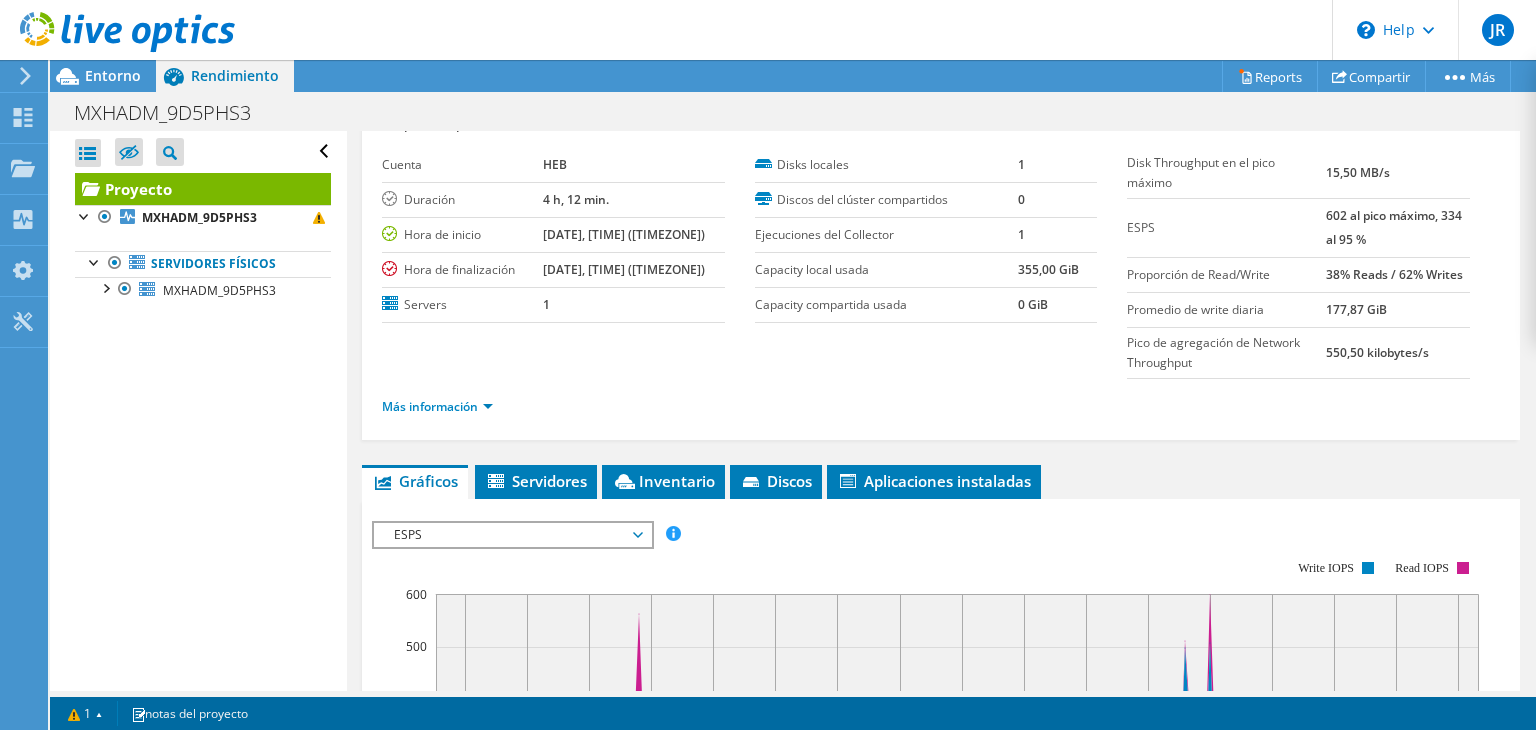 scroll, scrollTop: 88, scrollLeft: 0, axis: vertical 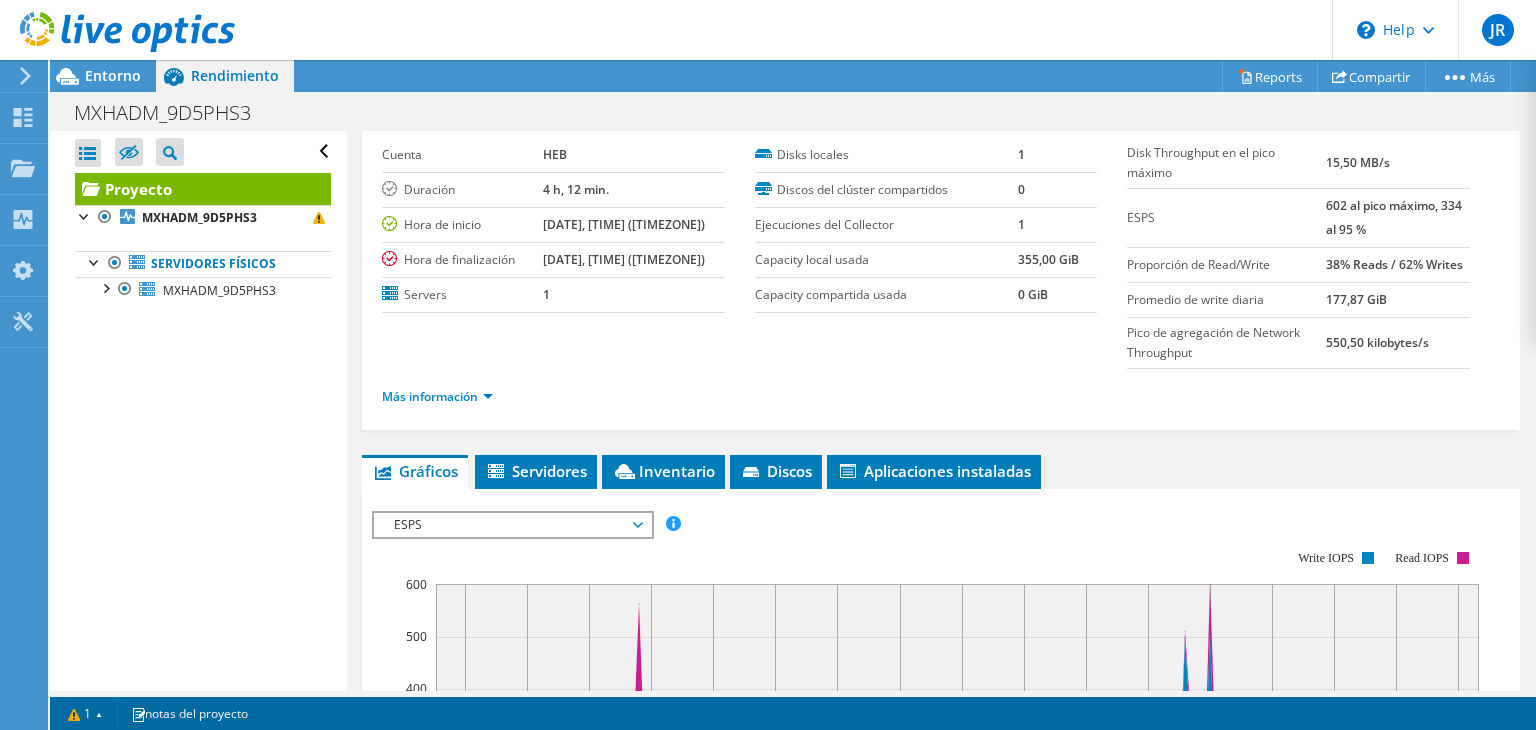drag, startPoint x: 1269, startPoint y: 199, endPoint x: 1452, endPoint y: 231, distance: 185.77675 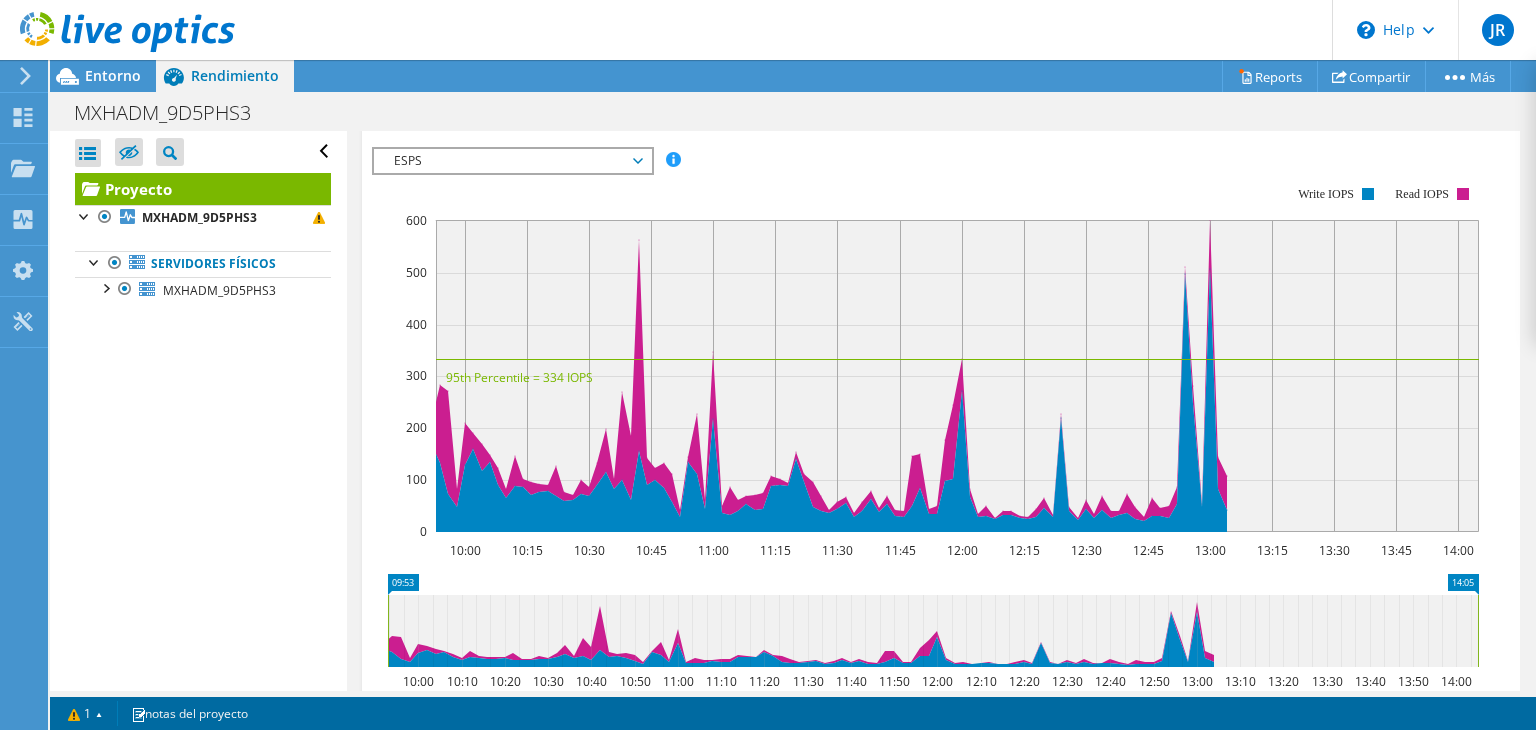 scroll, scrollTop: 451, scrollLeft: 0, axis: vertical 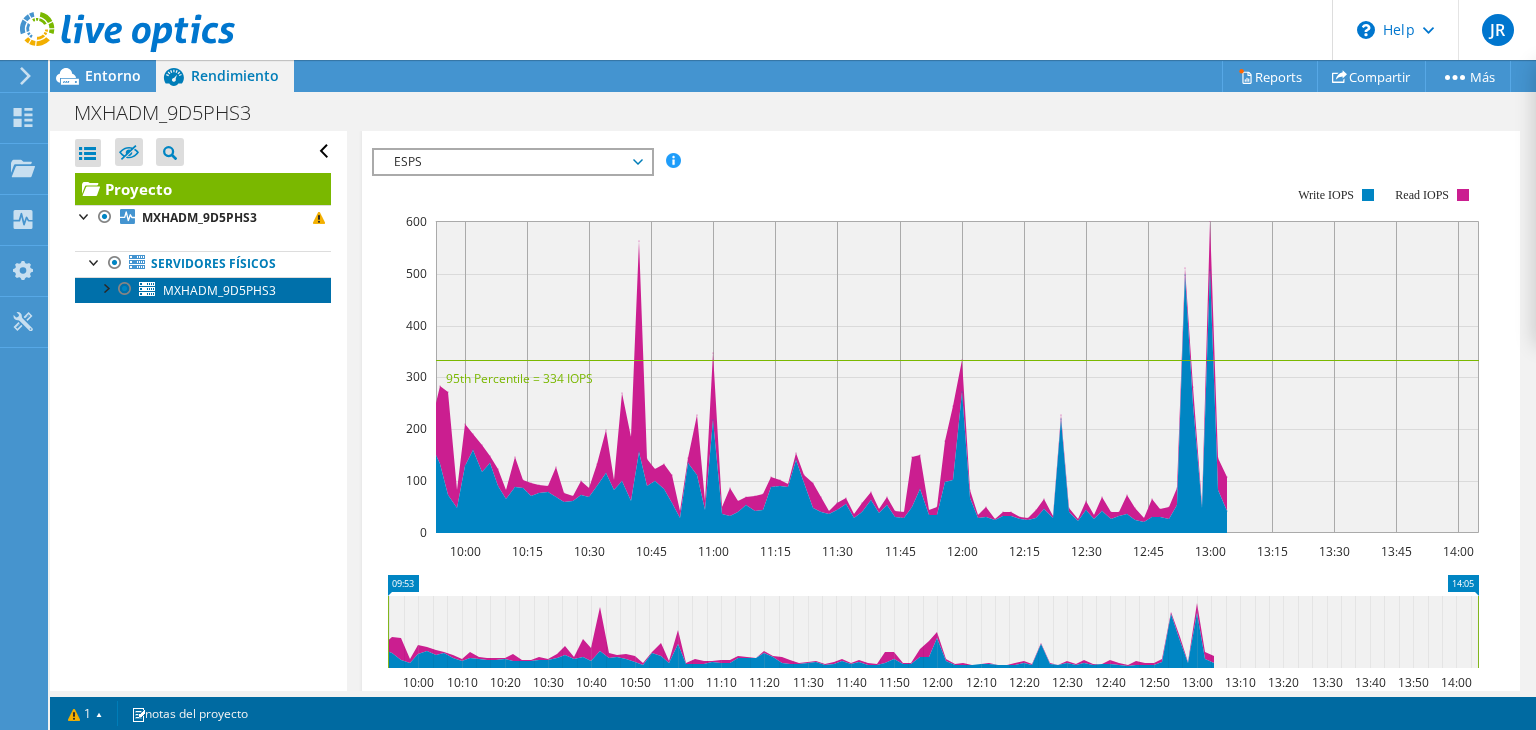 click on "MXHADM_9D5PHS3" at bounding box center [219, 290] 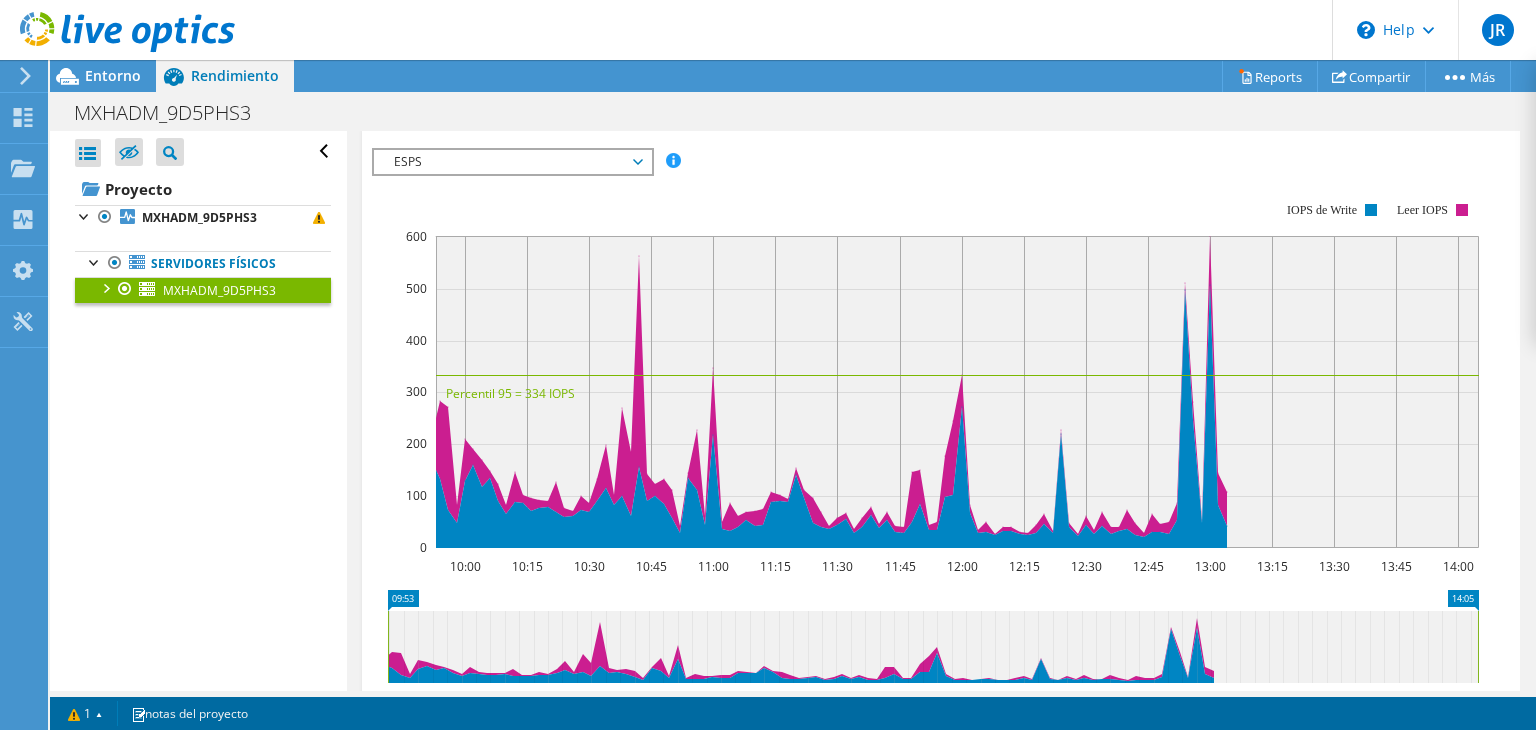 scroll, scrollTop: 453, scrollLeft: 0, axis: vertical 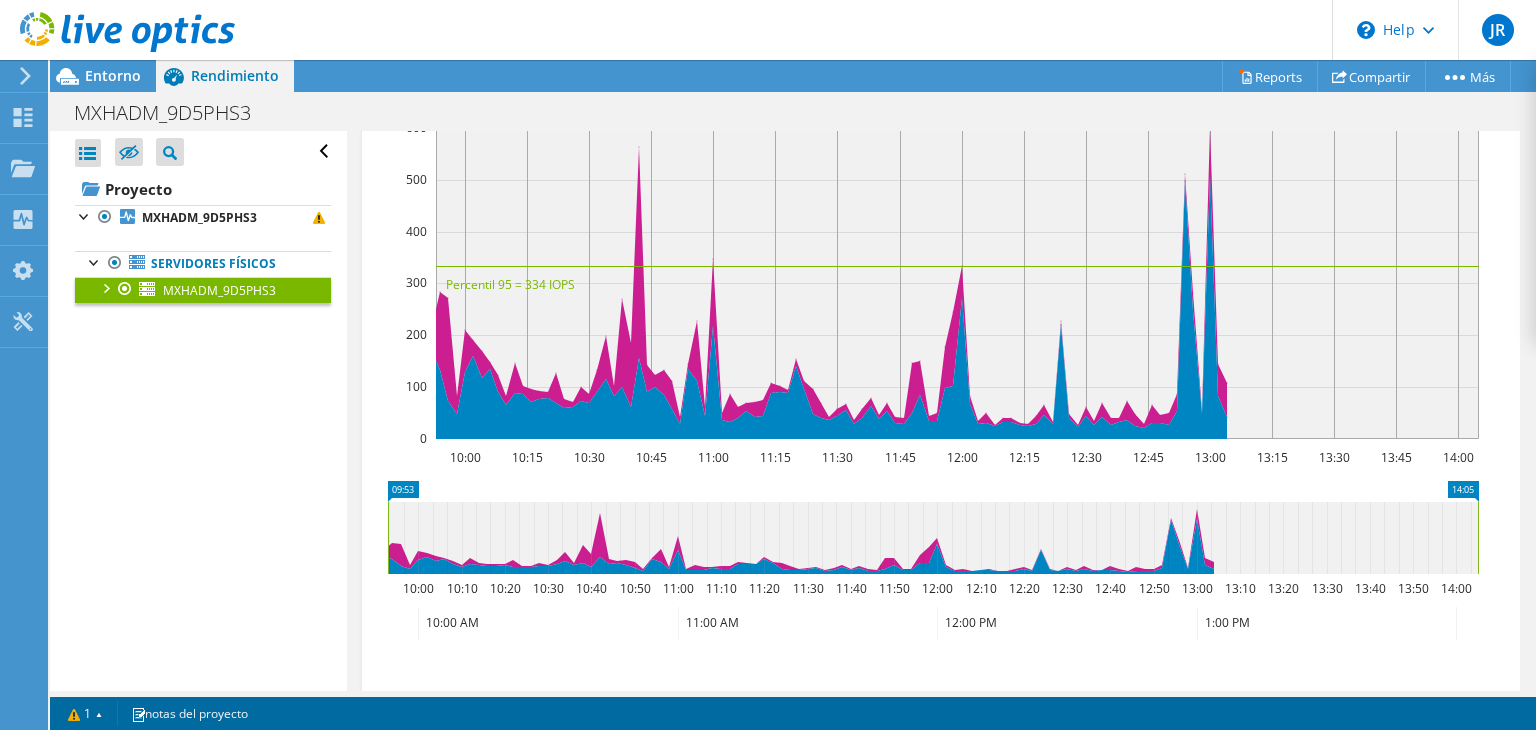 click 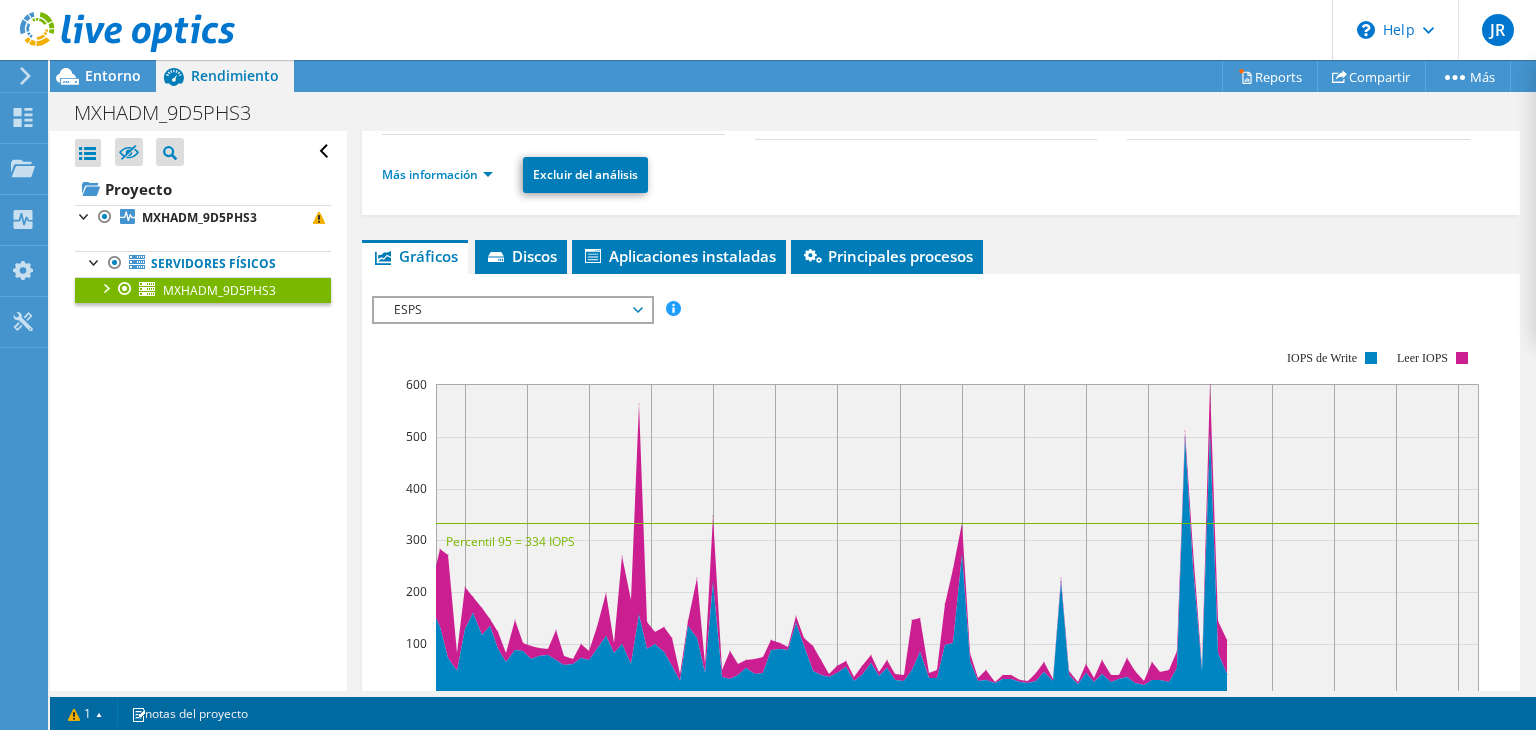 scroll, scrollTop: 193, scrollLeft: 0, axis: vertical 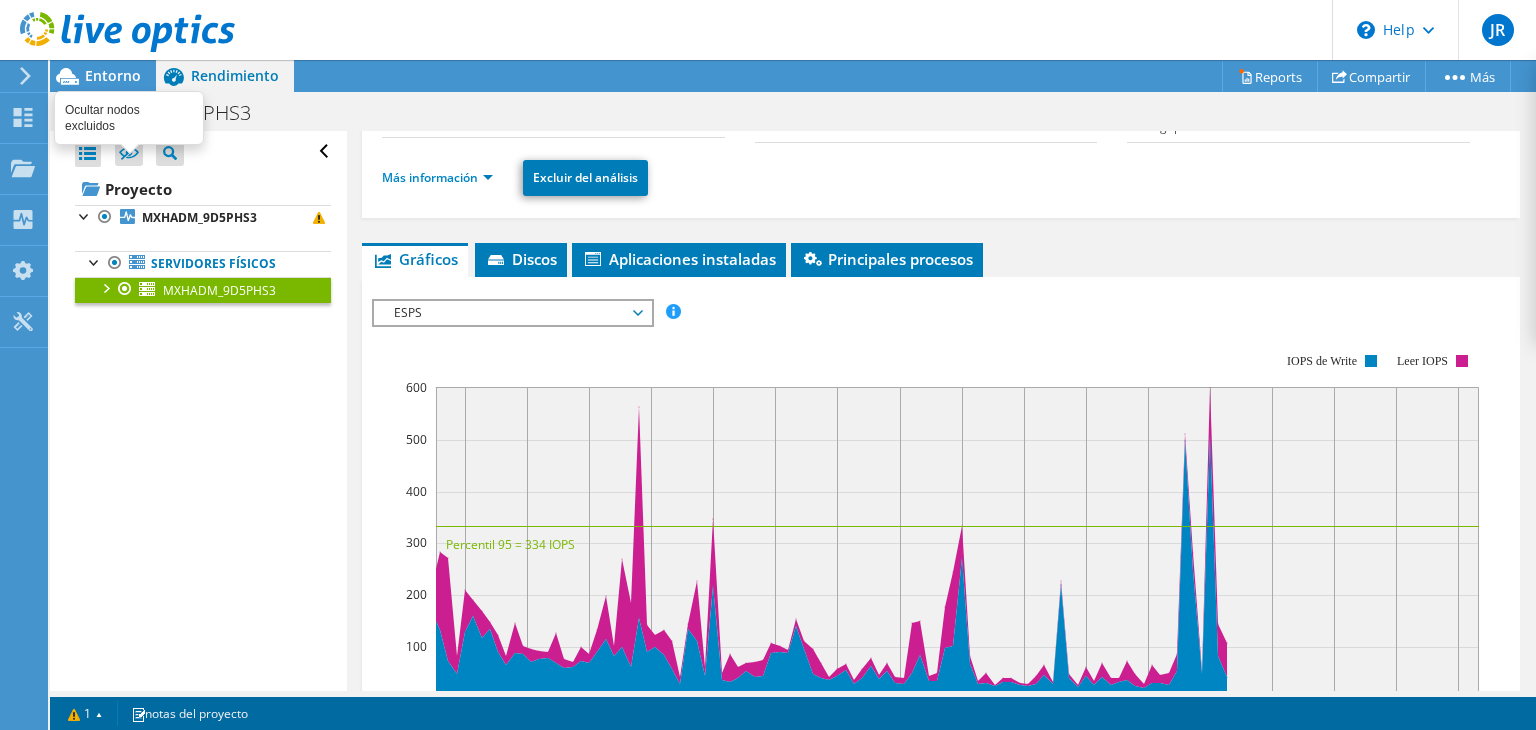 drag, startPoint x: 120, startPoint y: 147, endPoint x: 356, endPoint y: 127, distance: 236.84595 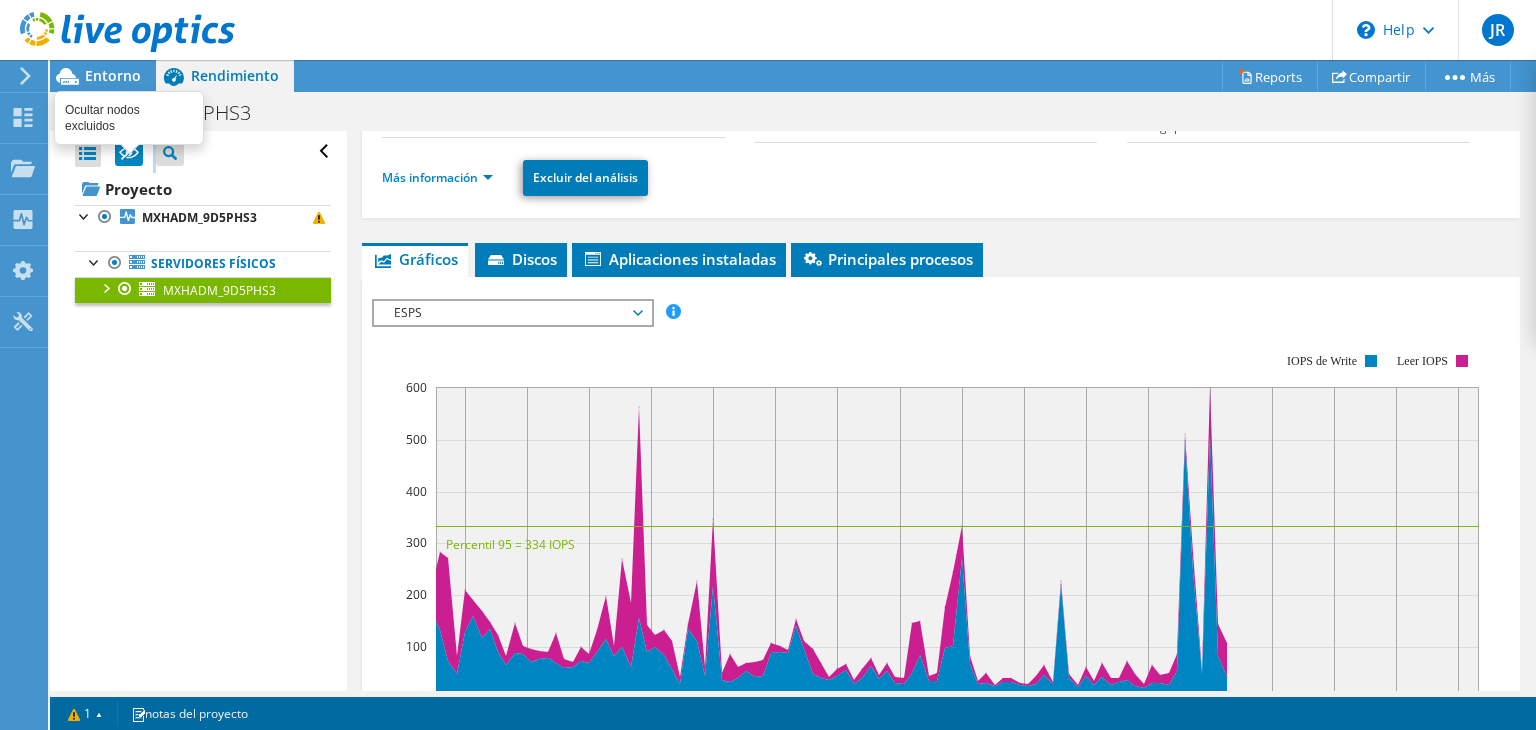 click 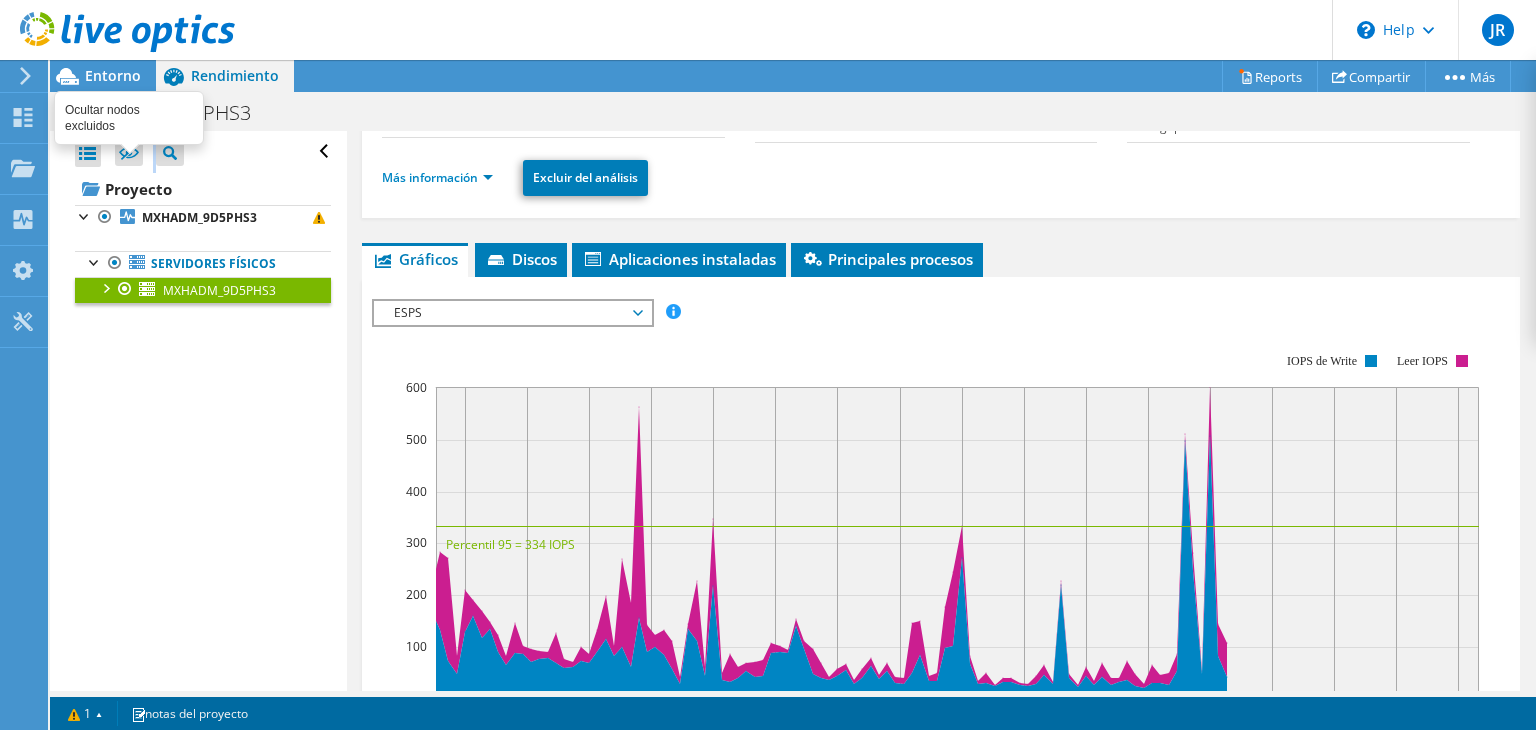 click 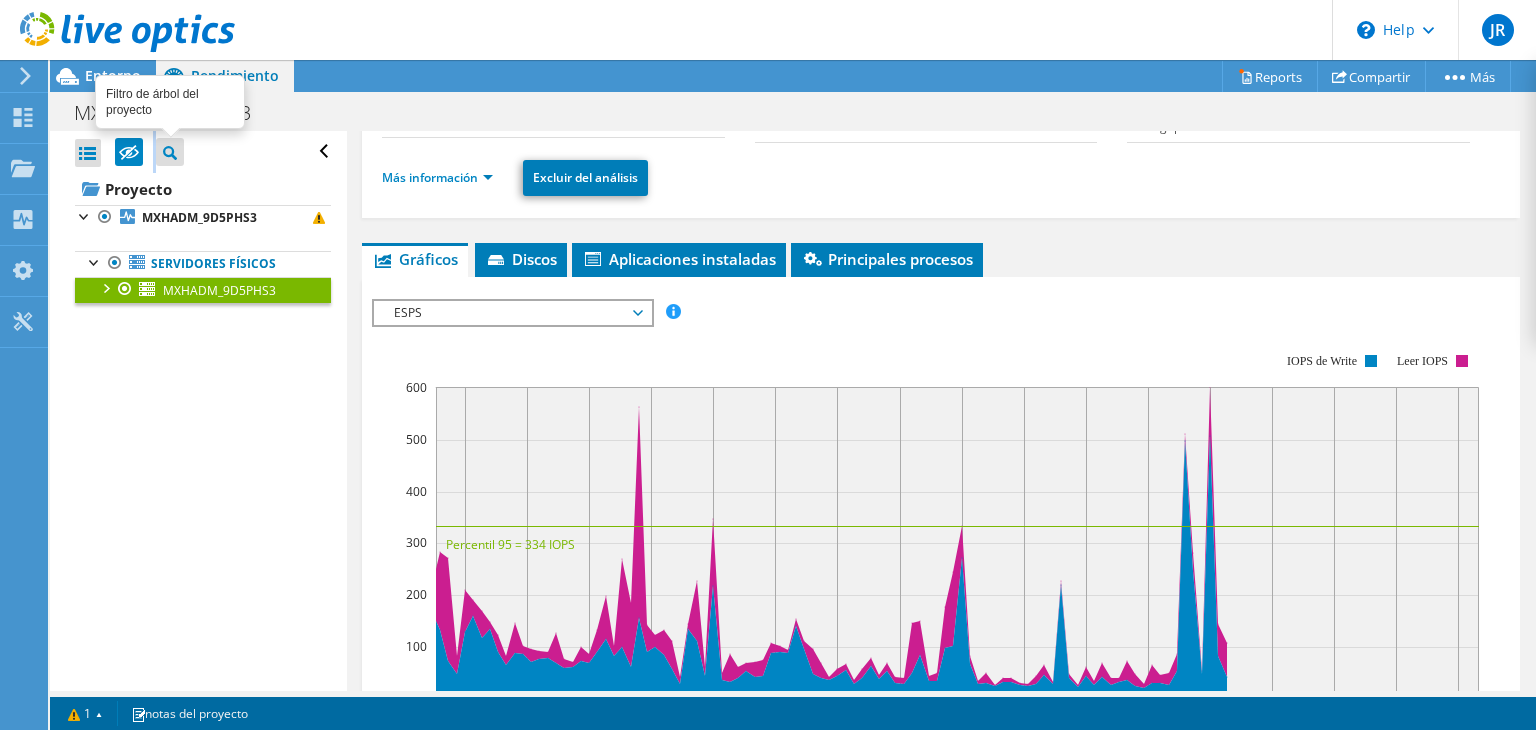 click 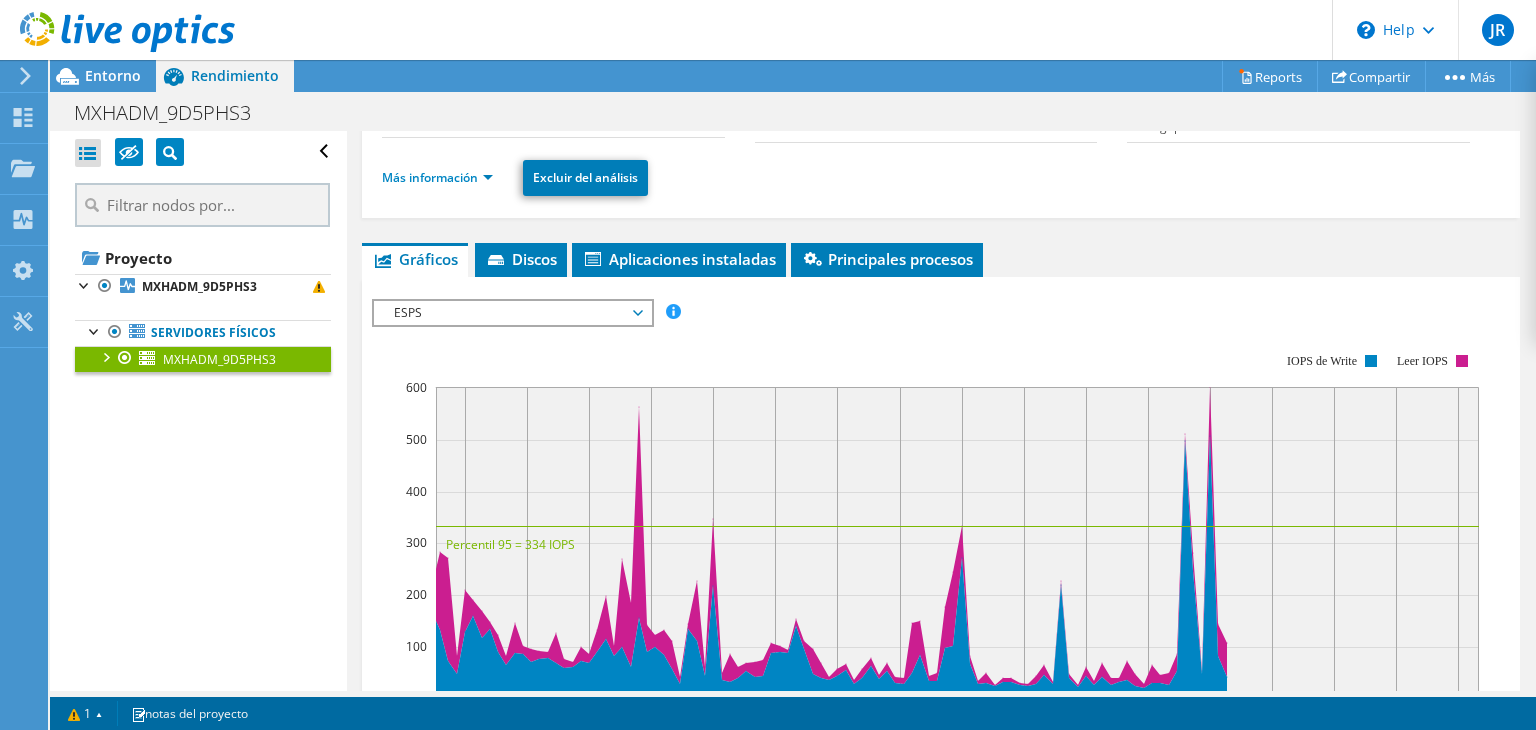 click on "Abrir todo
Cerrar todo
Filtro de árbol del proyecto" at bounding box center (203, 152) 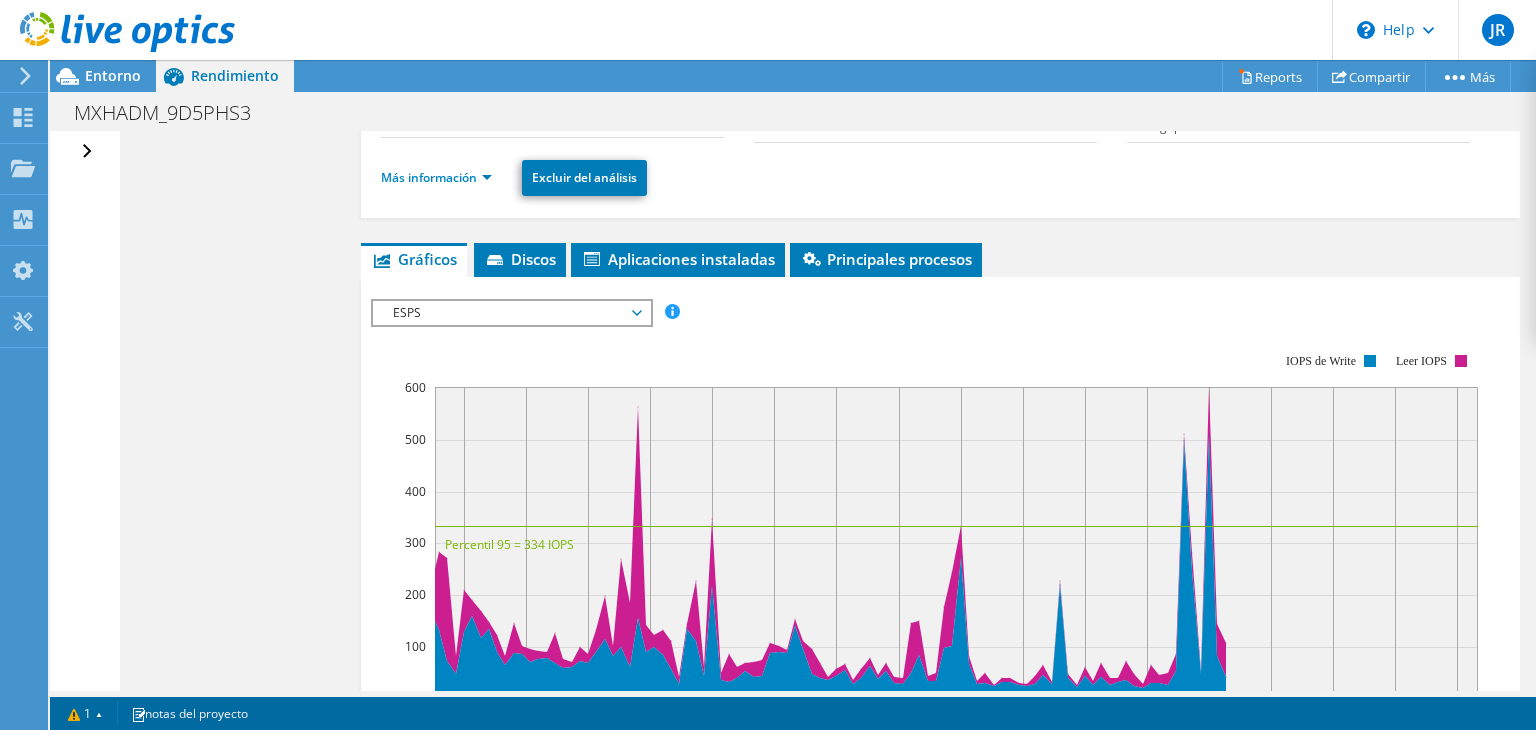 click on "Abrir todo
Cerrar todo
Ocultar nodos excluidos
Filtro de árbol del proyecto" at bounding box center [84, 411] 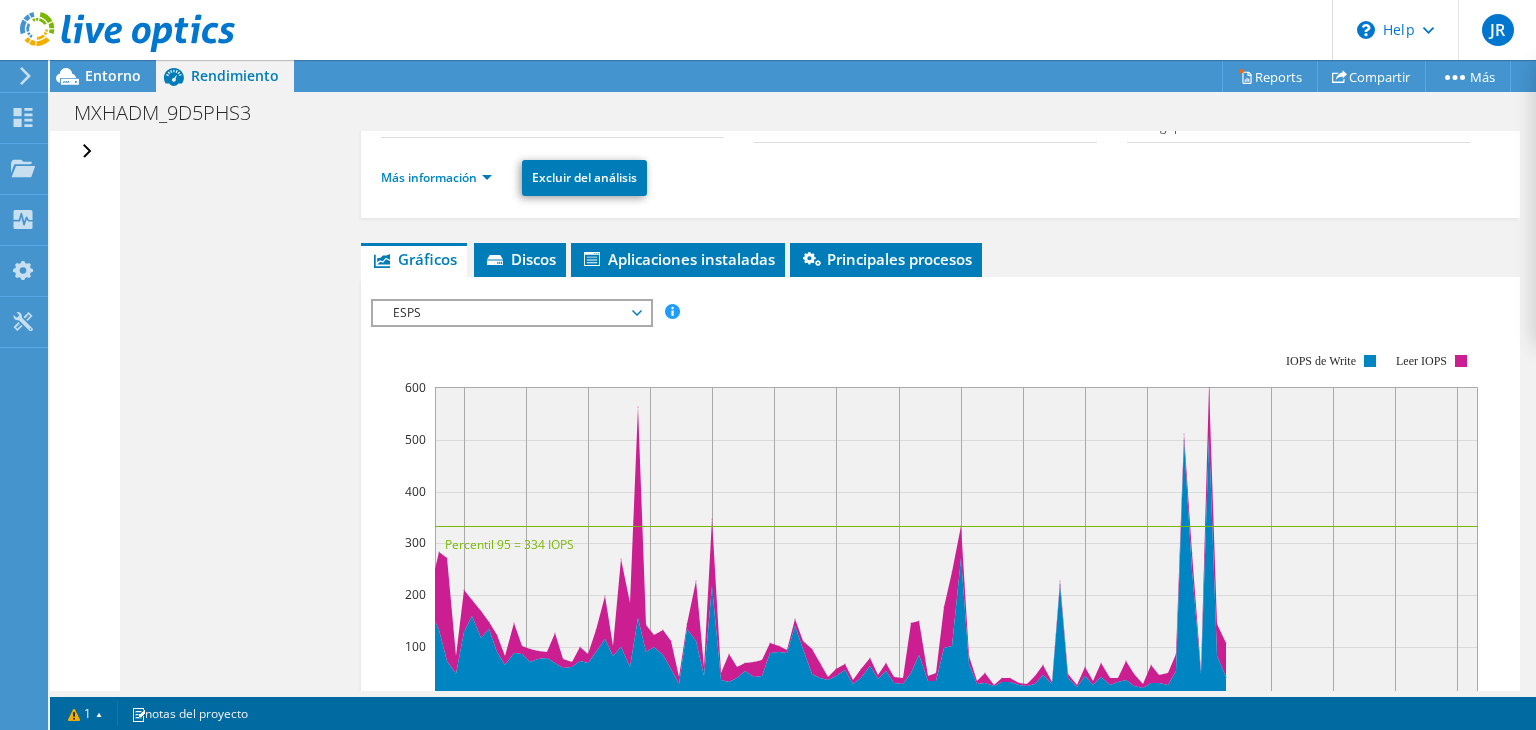 click on "Abrir todo
Cerrar todo
Ocultar nodos excluidos
Filtro de árbol del proyecto" at bounding box center [89, 152] 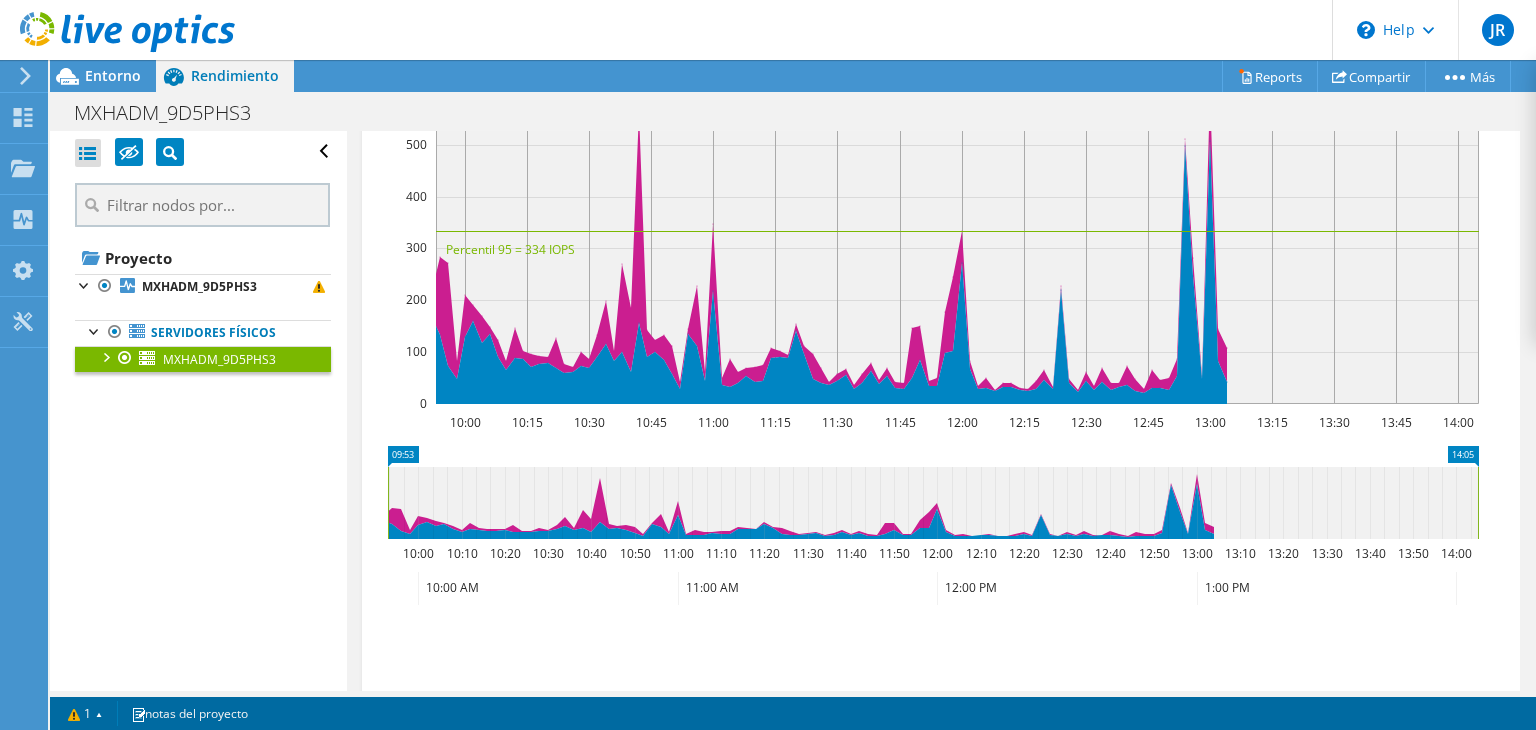 scroll, scrollTop: 362, scrollLeft: 0, axis: vertical 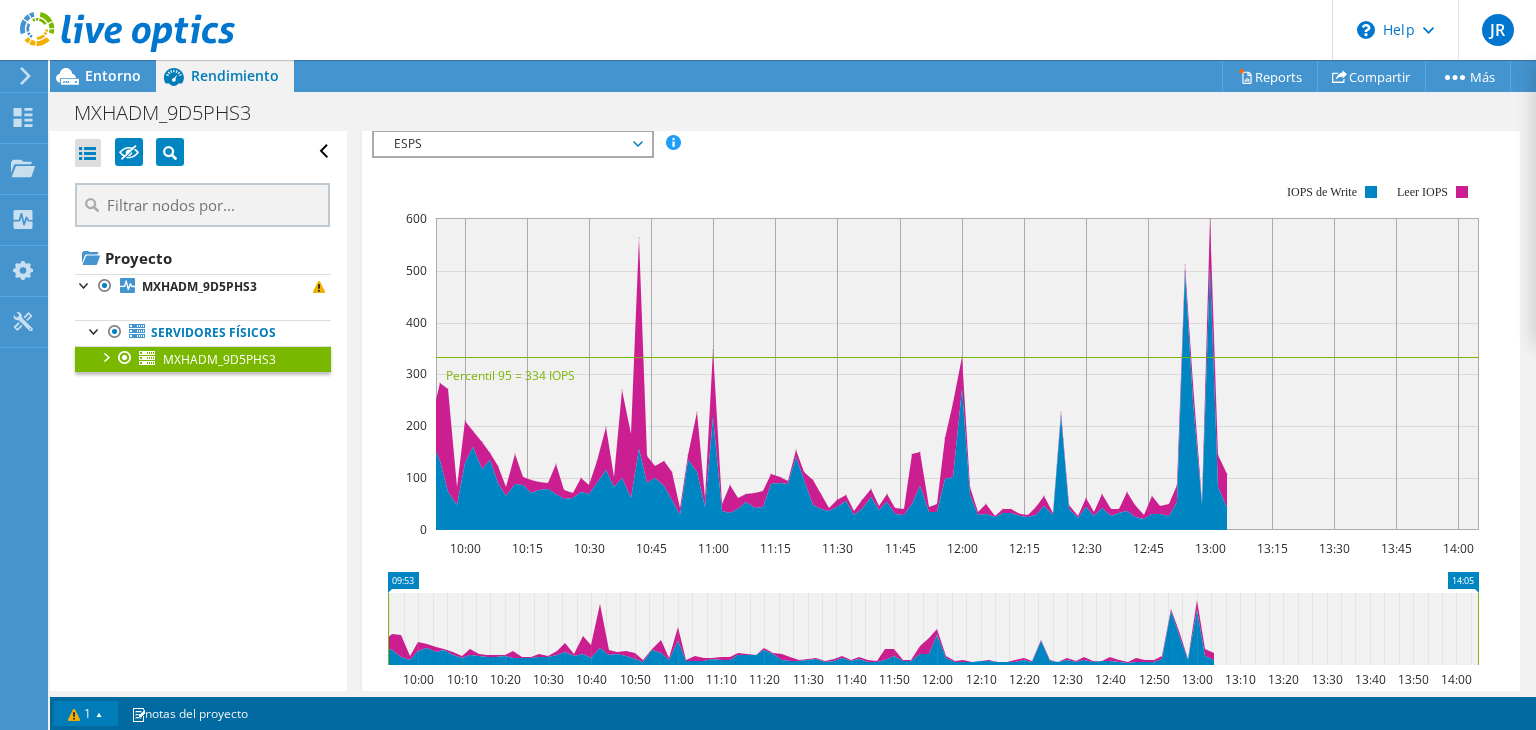 click on "1" at bounding box center [86, 713] 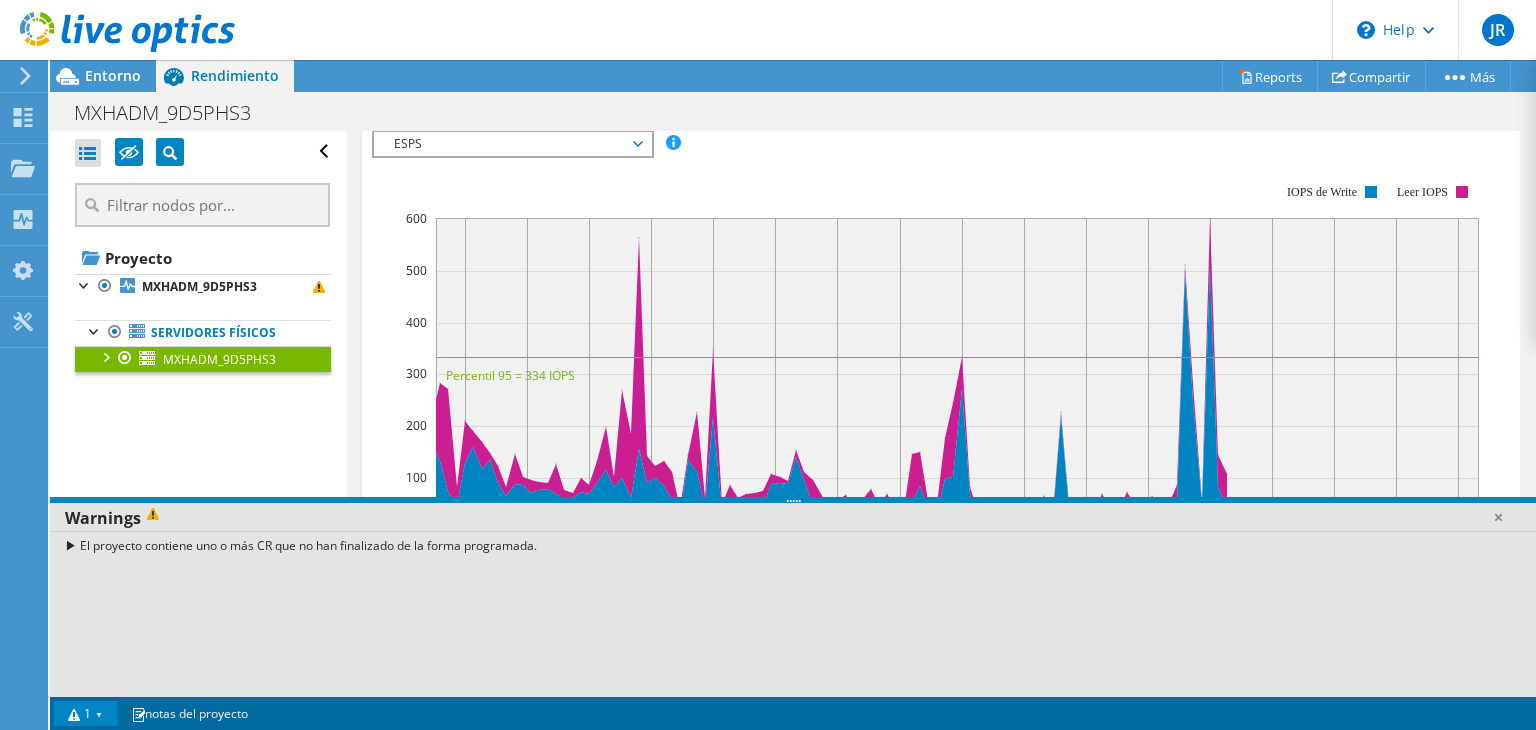 click on "El proyecto contiene uno o más CR que no han finalizado de la forma programada." at bounding box center (793, 545) 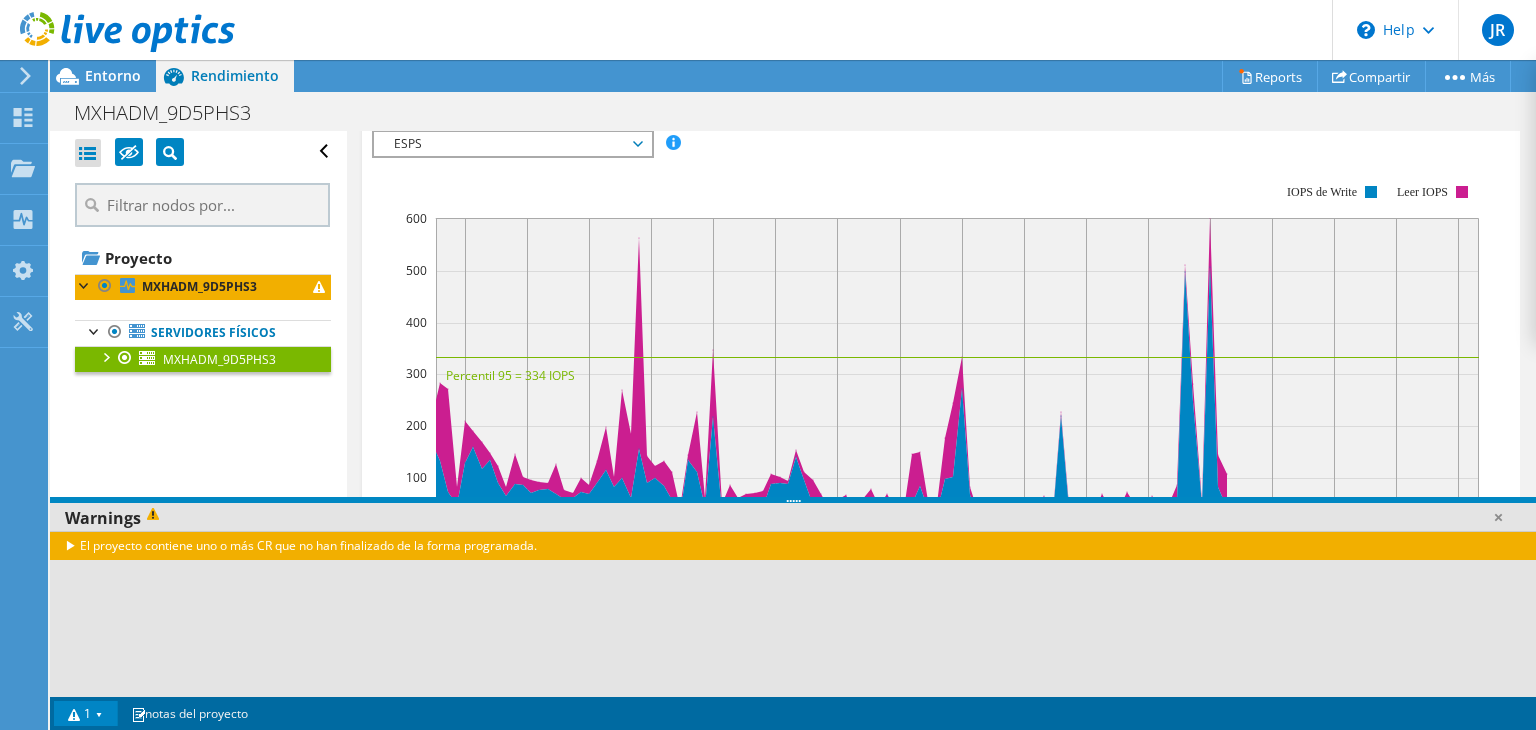 click on "El proyecto contiene uno o más CR que no han finalizado de la forma programada." at bounding box center (793, 545) 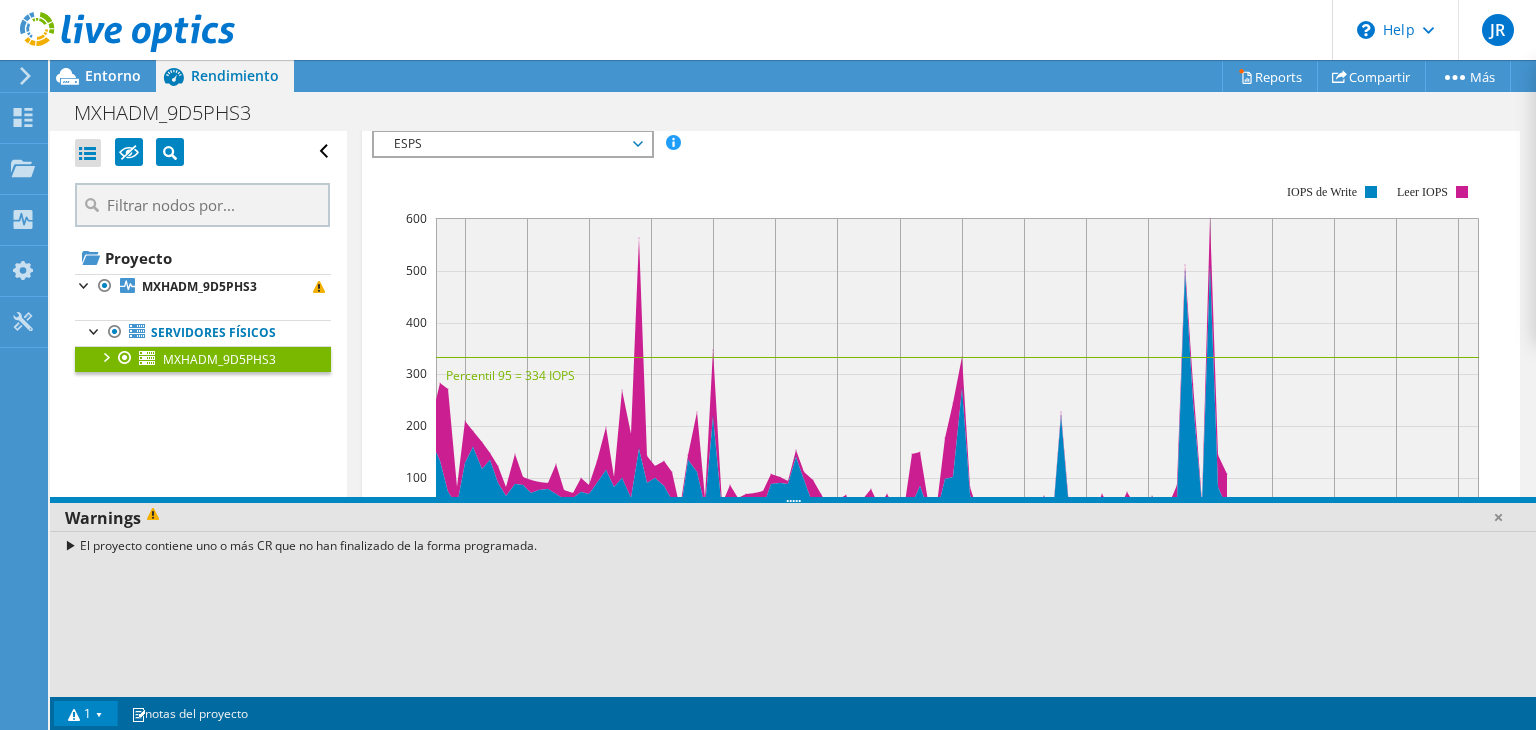 click on "El proyecto contiene uno o más CR que no han finalizado de la forma programada." at bounding box center [793, 545] 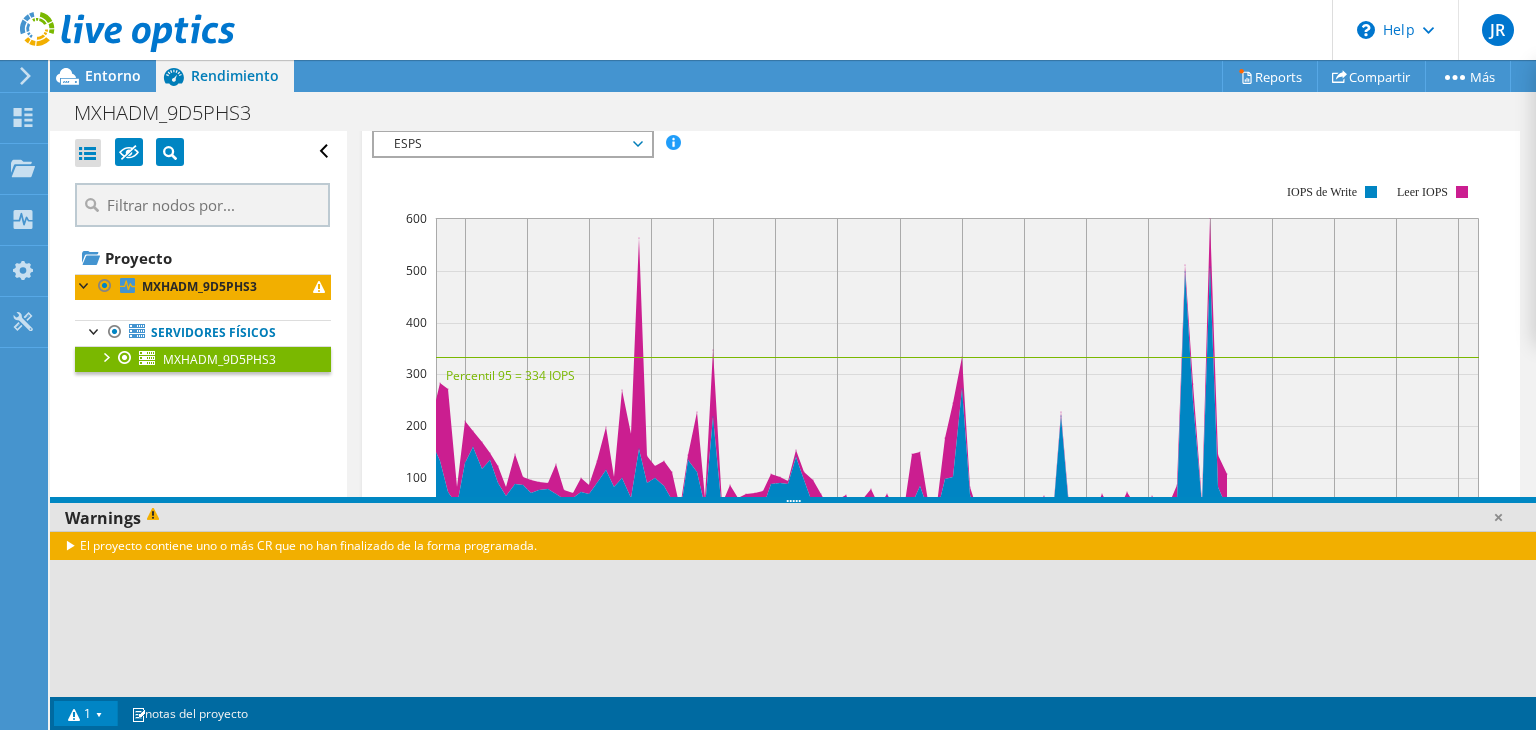 click on "Warnings" at bounding box center (793, 518) 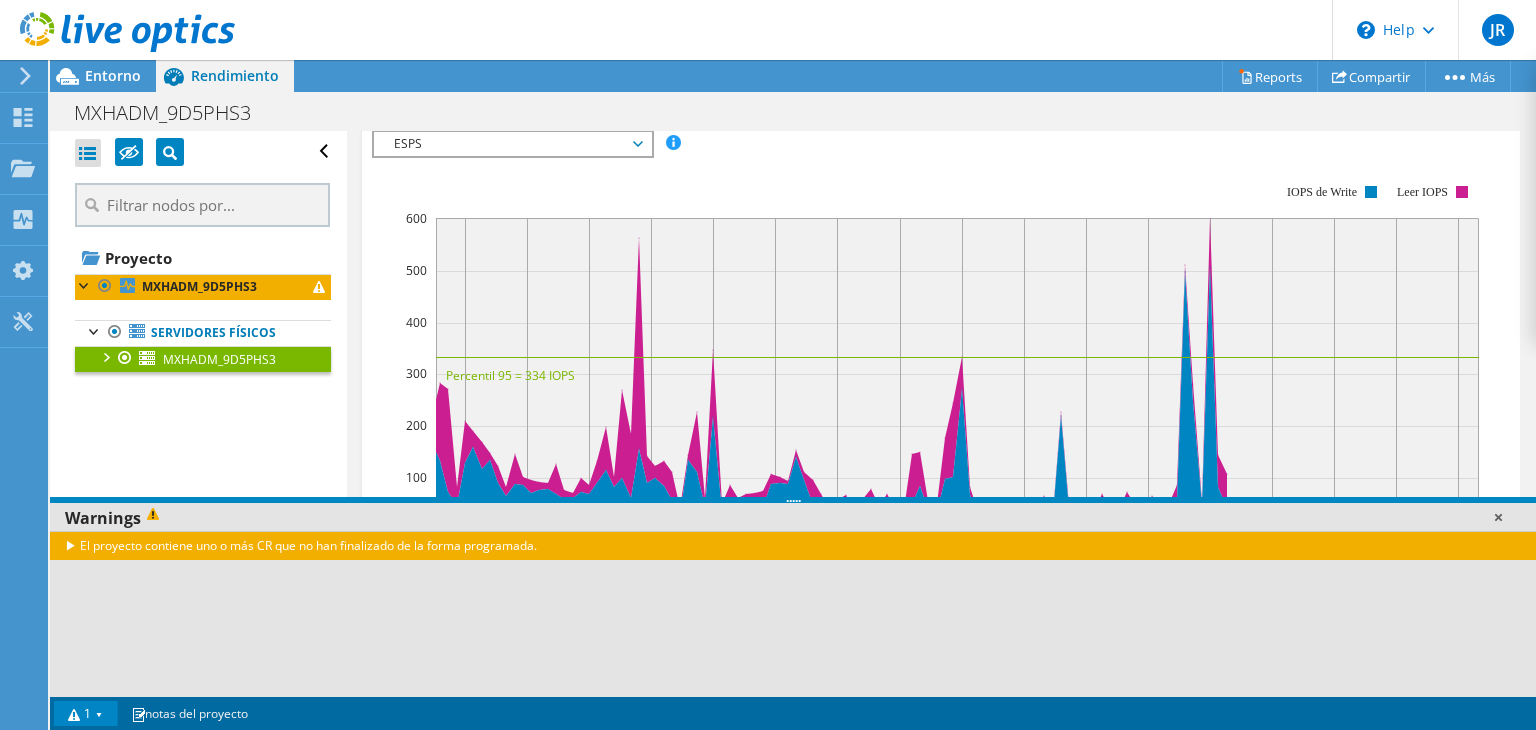 click at bounding box center [1498, 517] 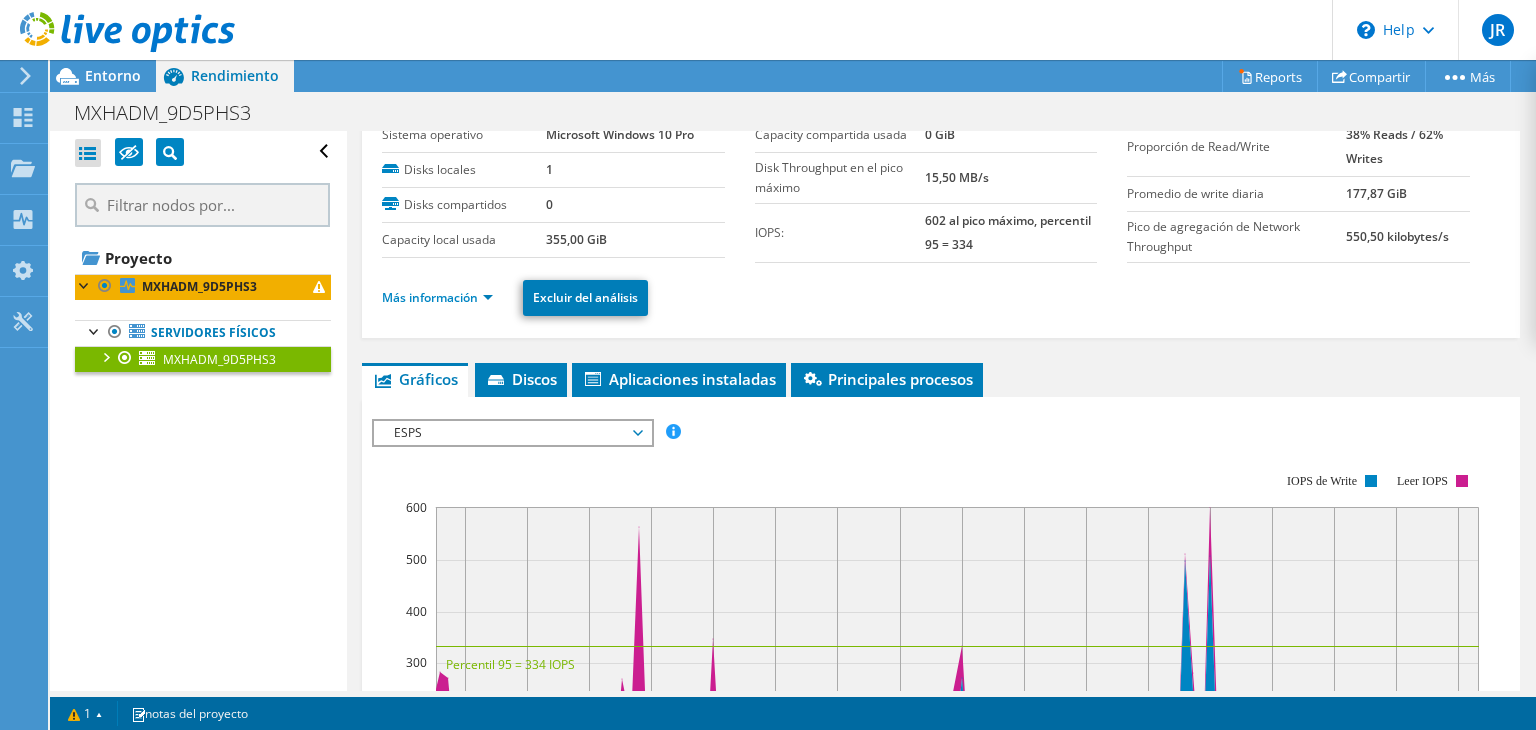 scroll, scrollTop: 68, scrollLeft: 0, axis: vertical 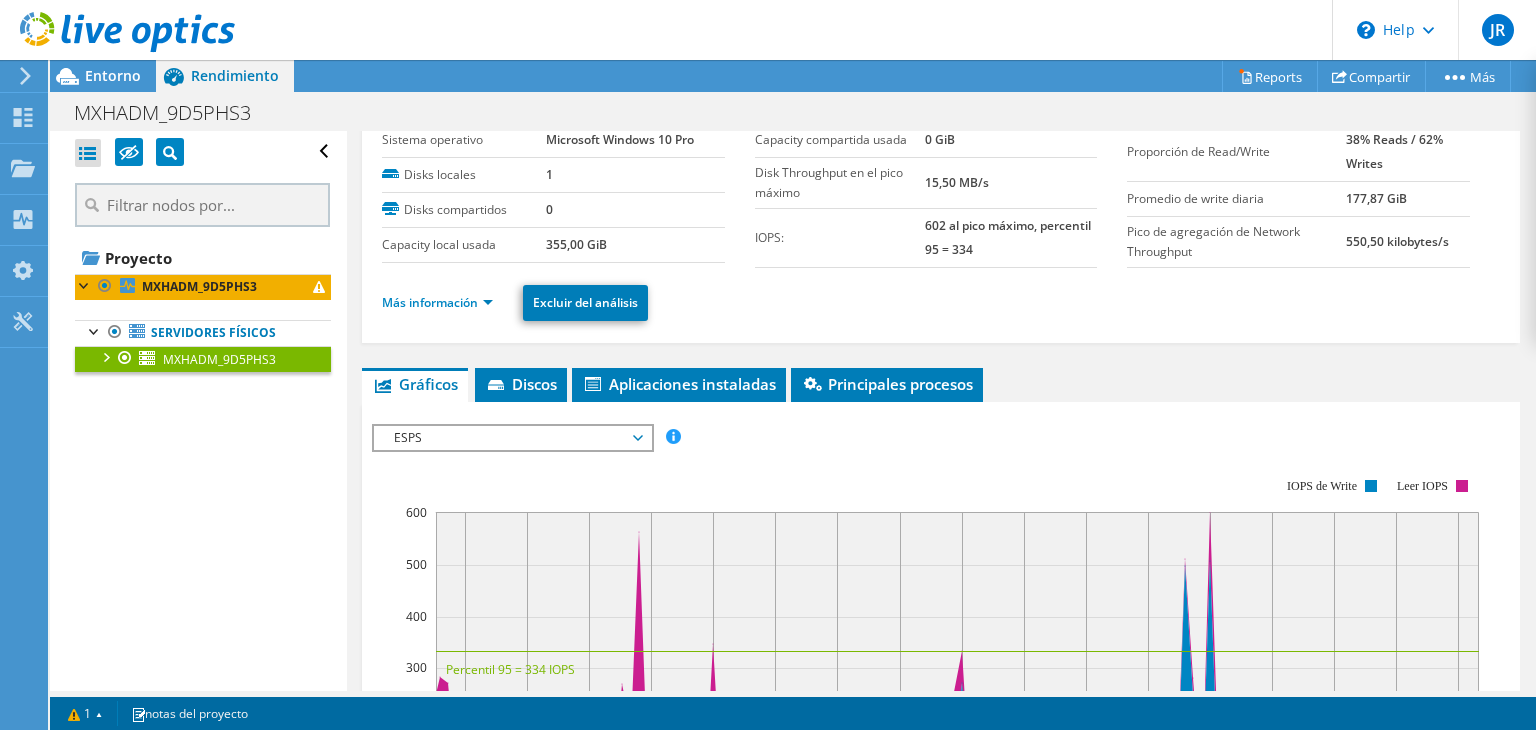 click on "Rendimiento" at bounding box center (235, 75) 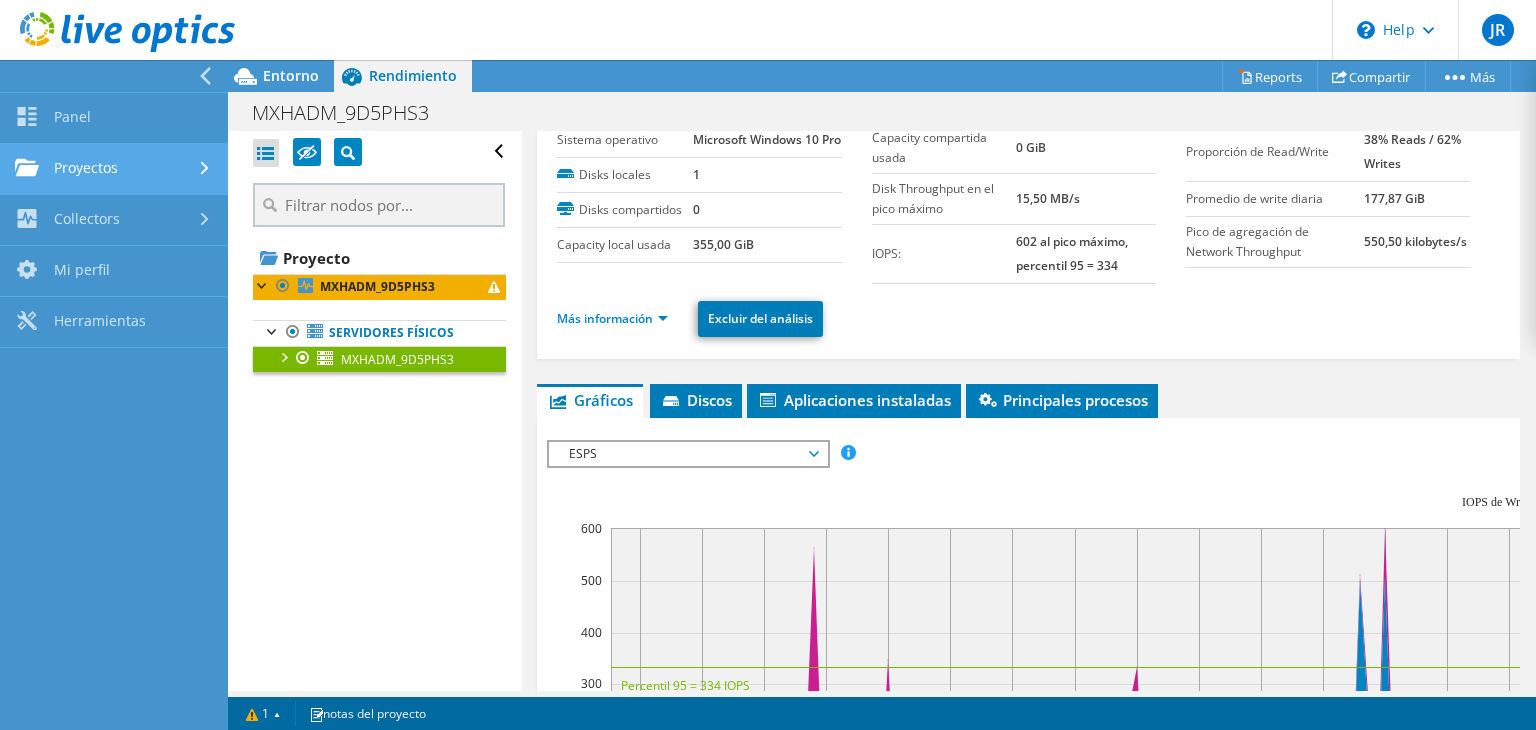 click on "Proyectos" at bounding box center (114, 169) 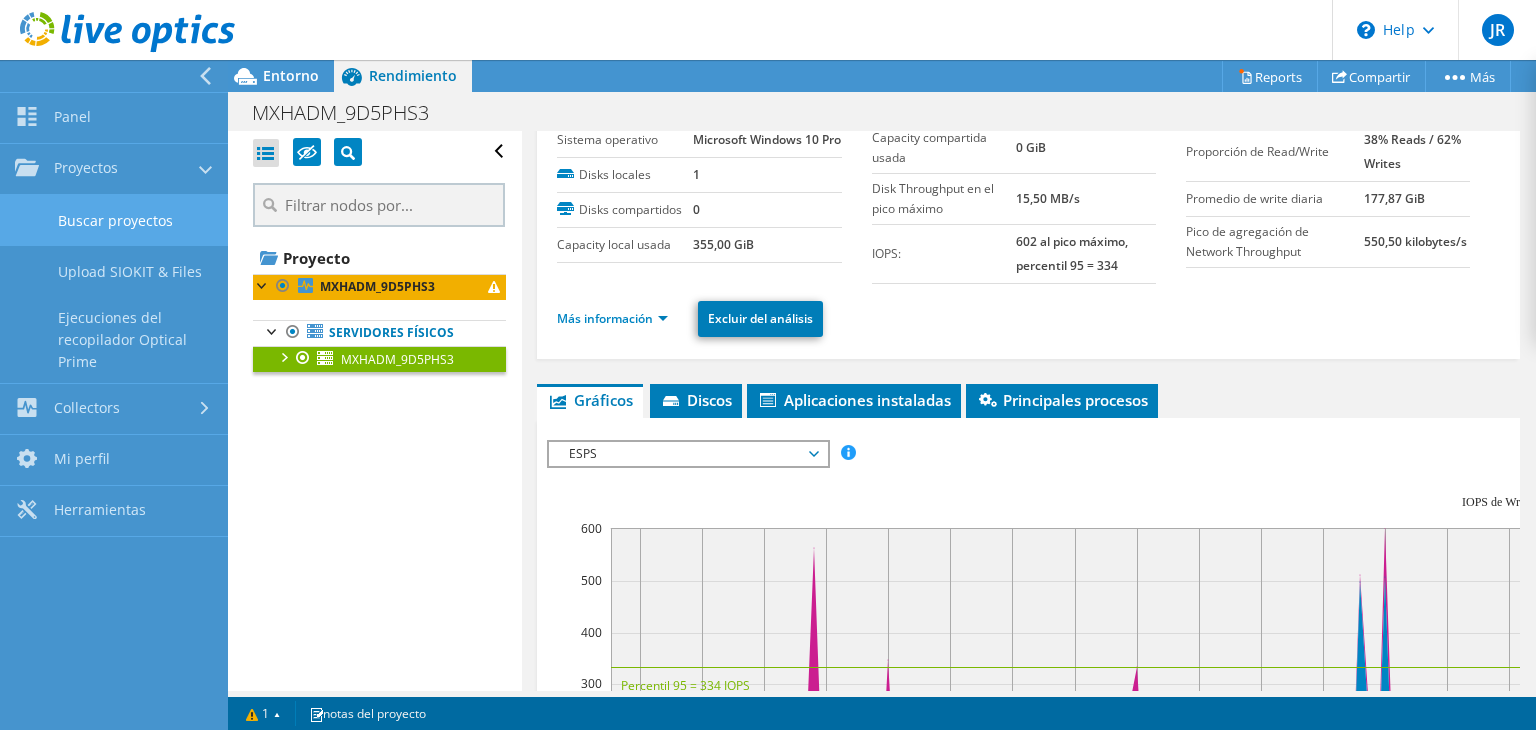 click on "Buscar proyectos" at bounding box center [114, 220] 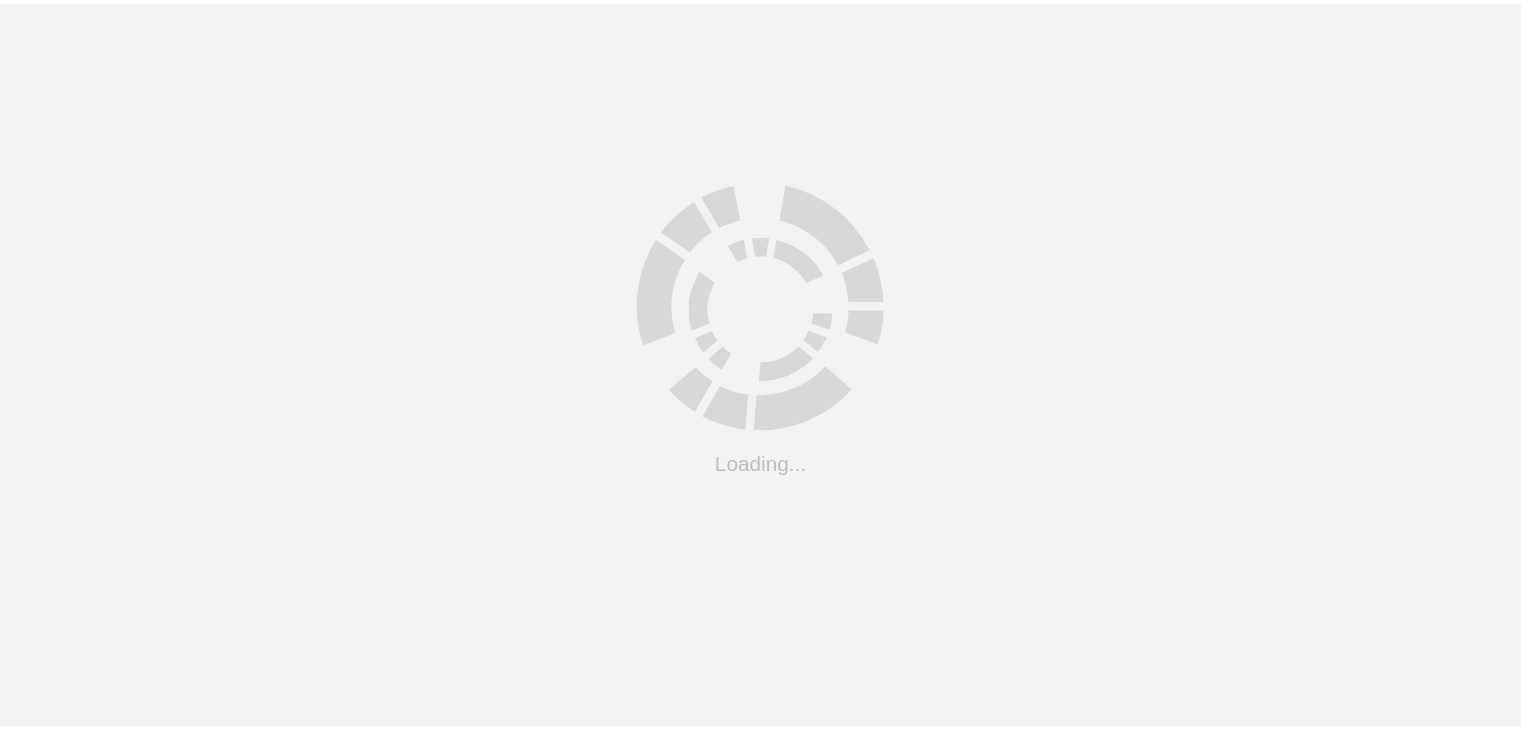 scroll, scrollTop: 0, scrollLeft: 0, axis: both 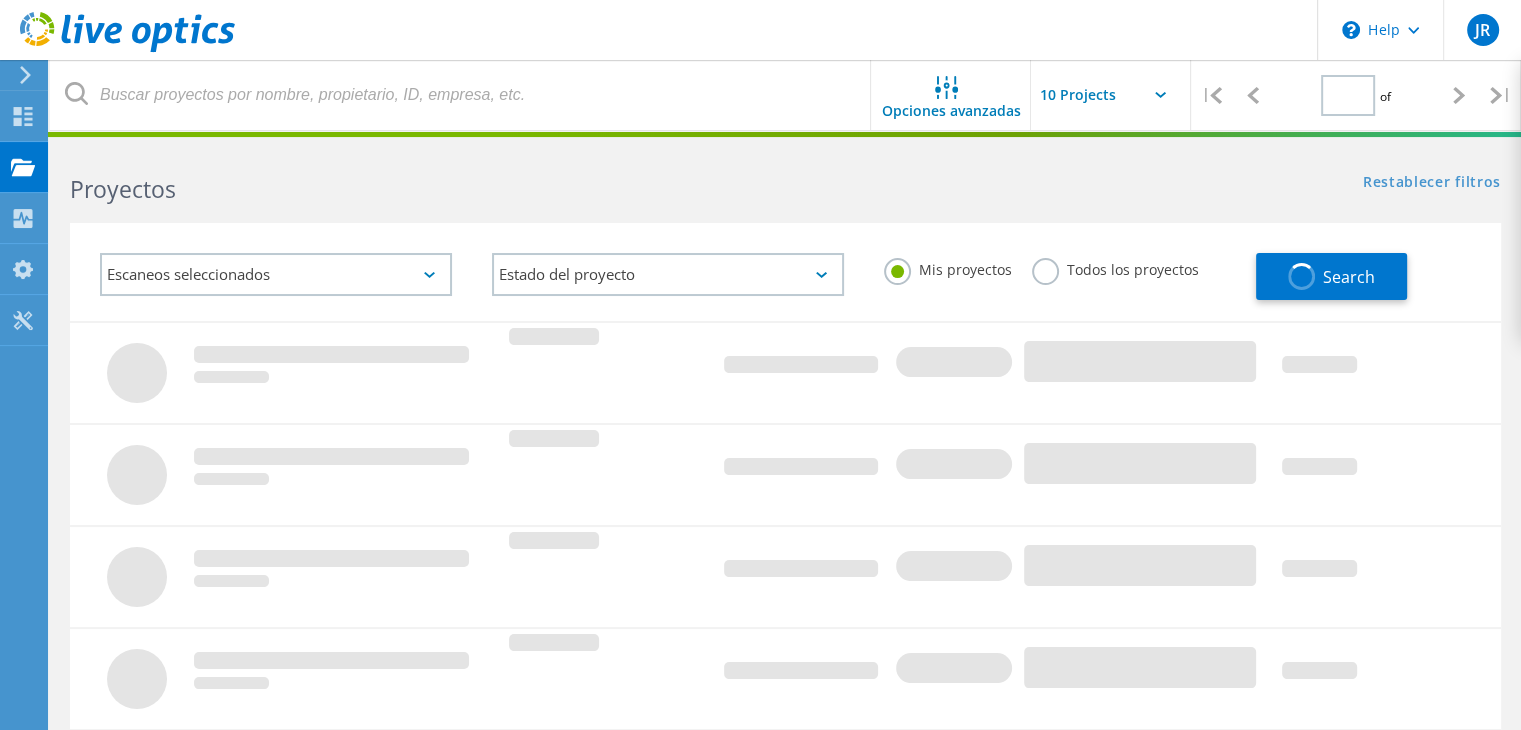 type on "1" 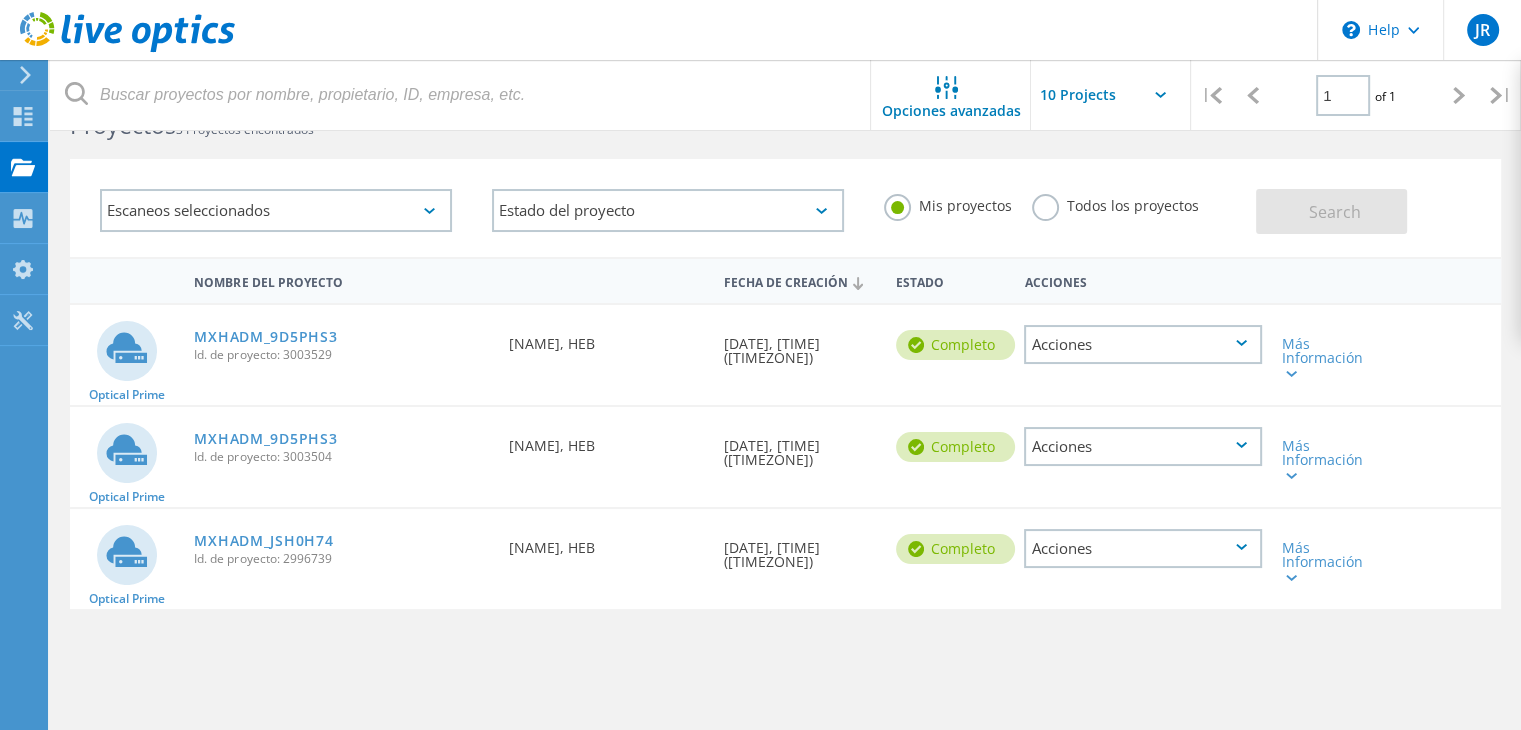 scroll, scrollTop: 87, scrollLeft: 0, axis: vertical 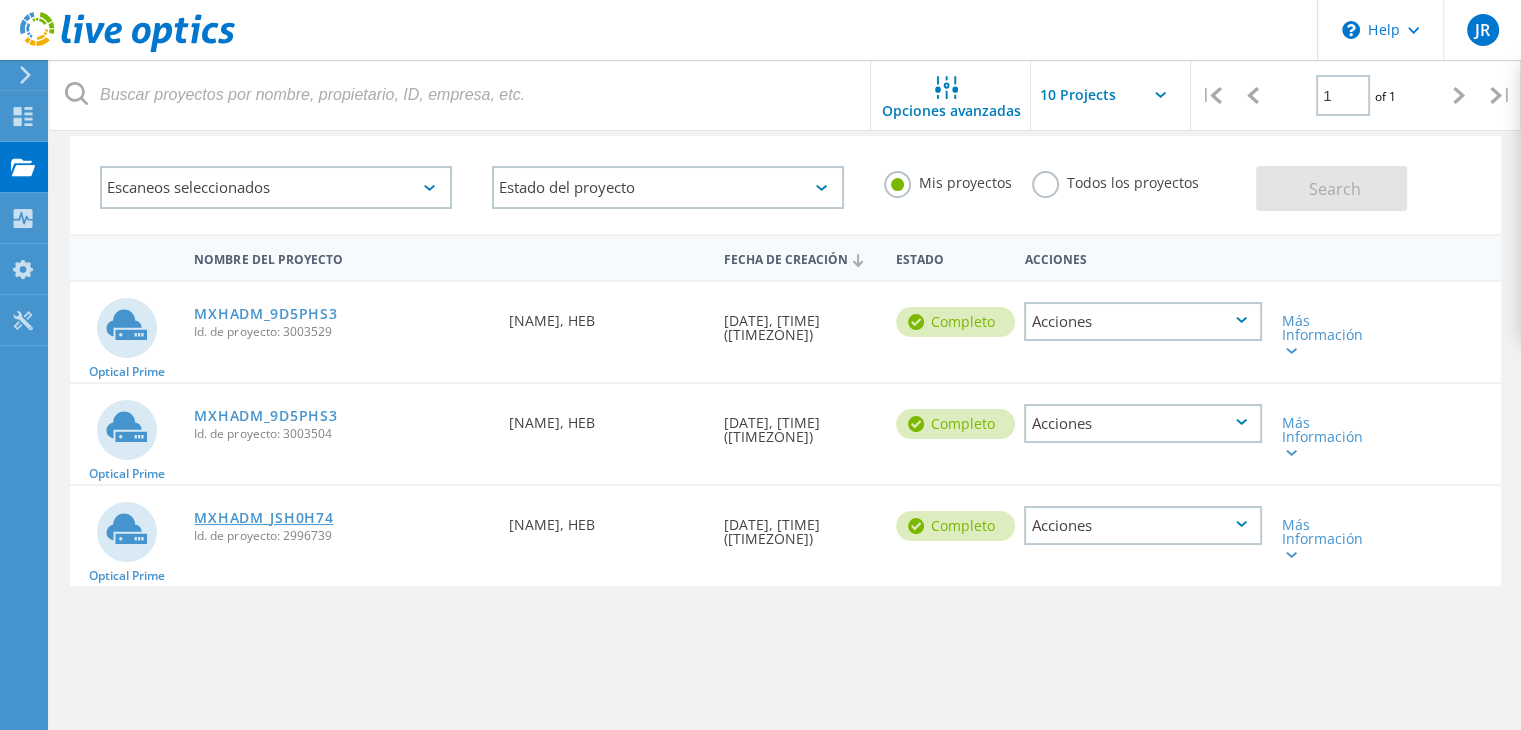 drag, startPoint x: 264, startPoint y: 508, endPoint x: 268, endPoint y: 521, distance: 13.601471 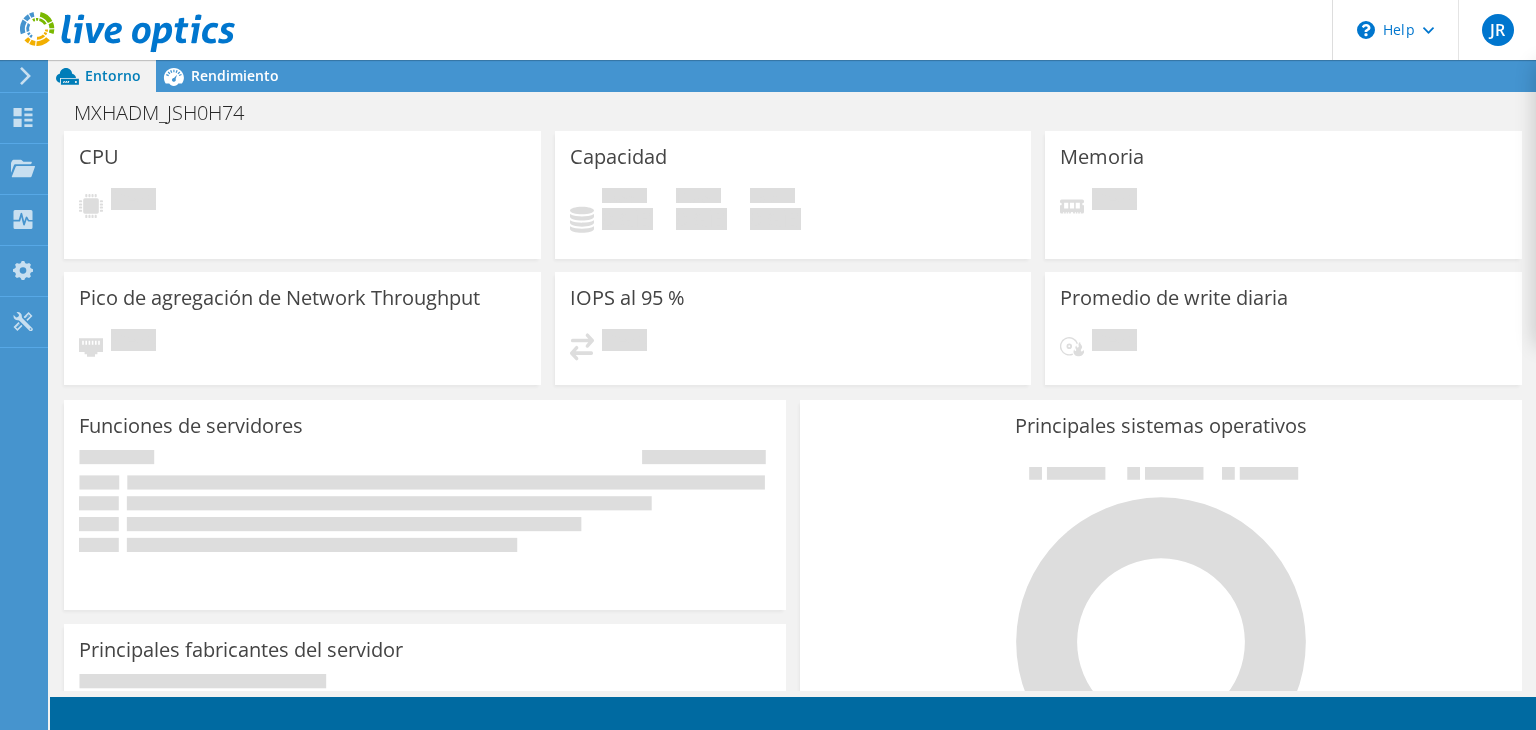 scroll, scrollTop: 0, scrollLeft: 0, axis: both 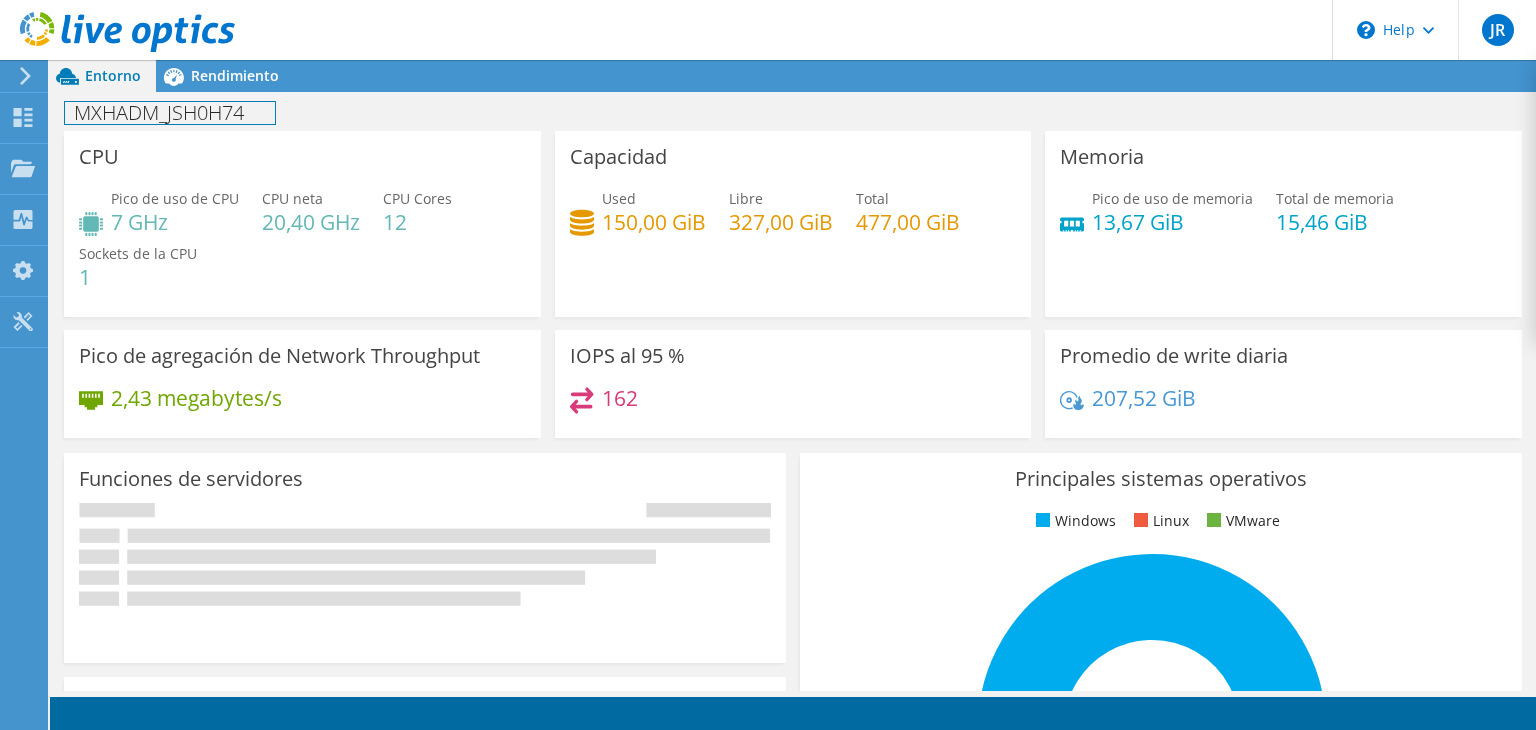 click on "MXHADM_JSH0H74
Imprimir" at bounding box center (793, 112) 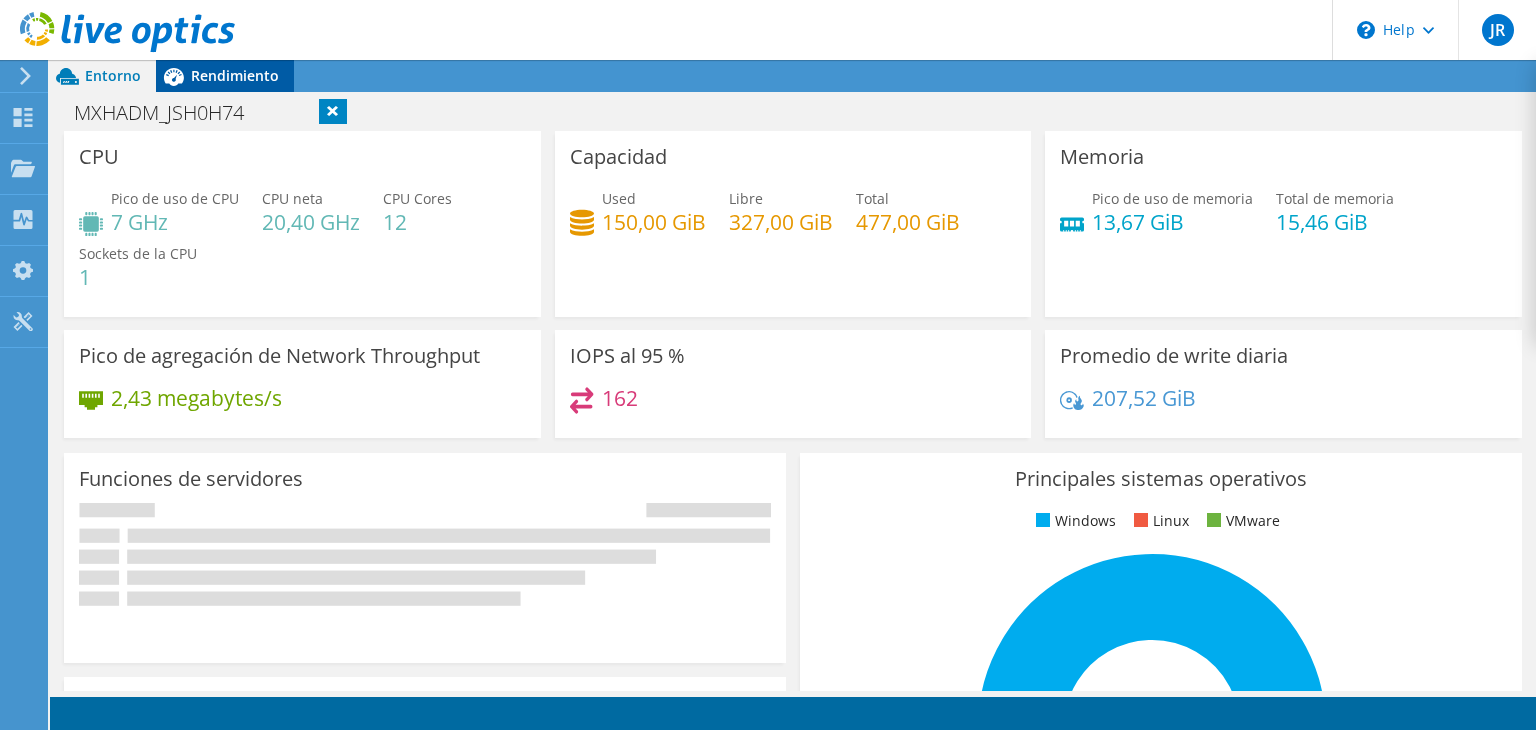 click on "Rendimiento" at bounding box center (235, 75) 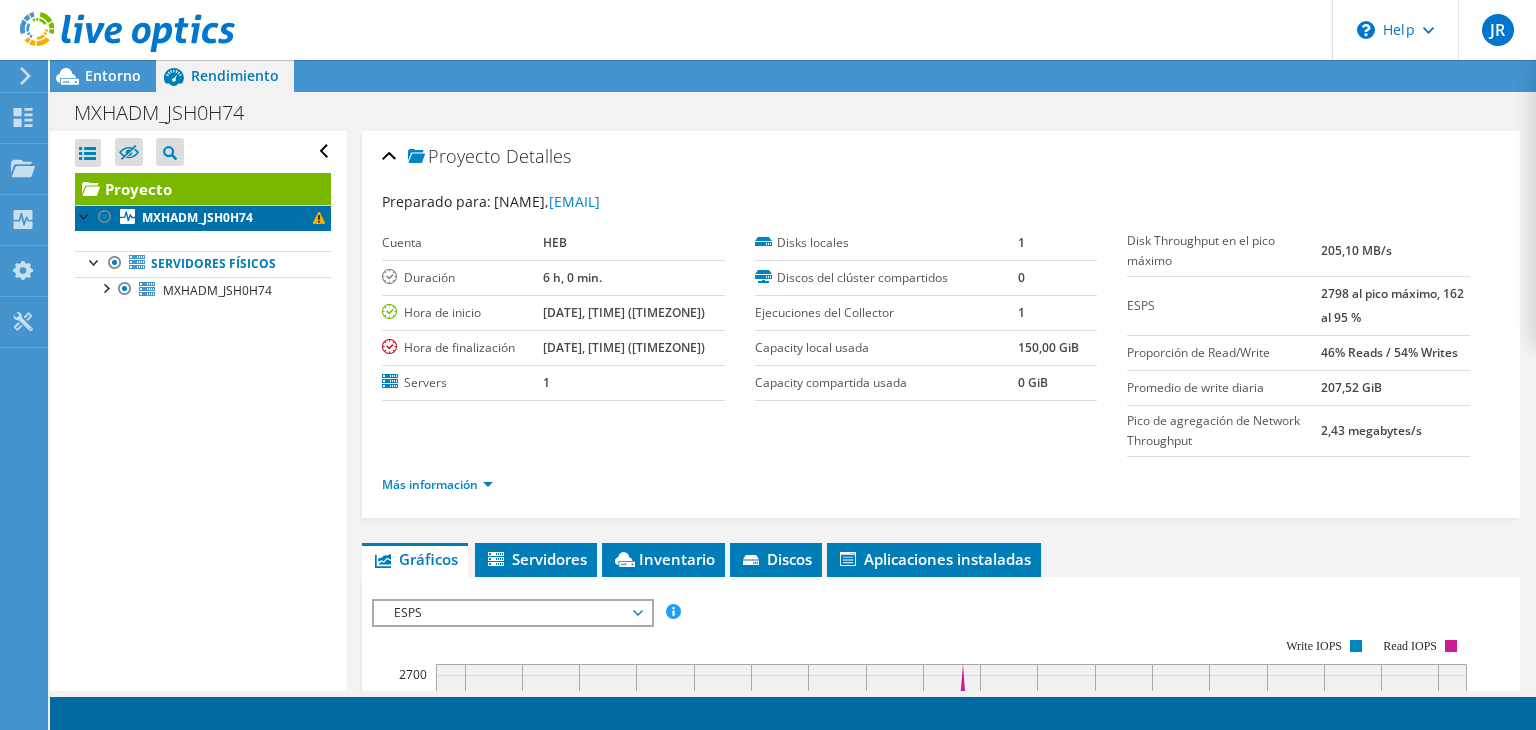 click on "MXHADM_JSH0H74" at bounding box center (203, 218) 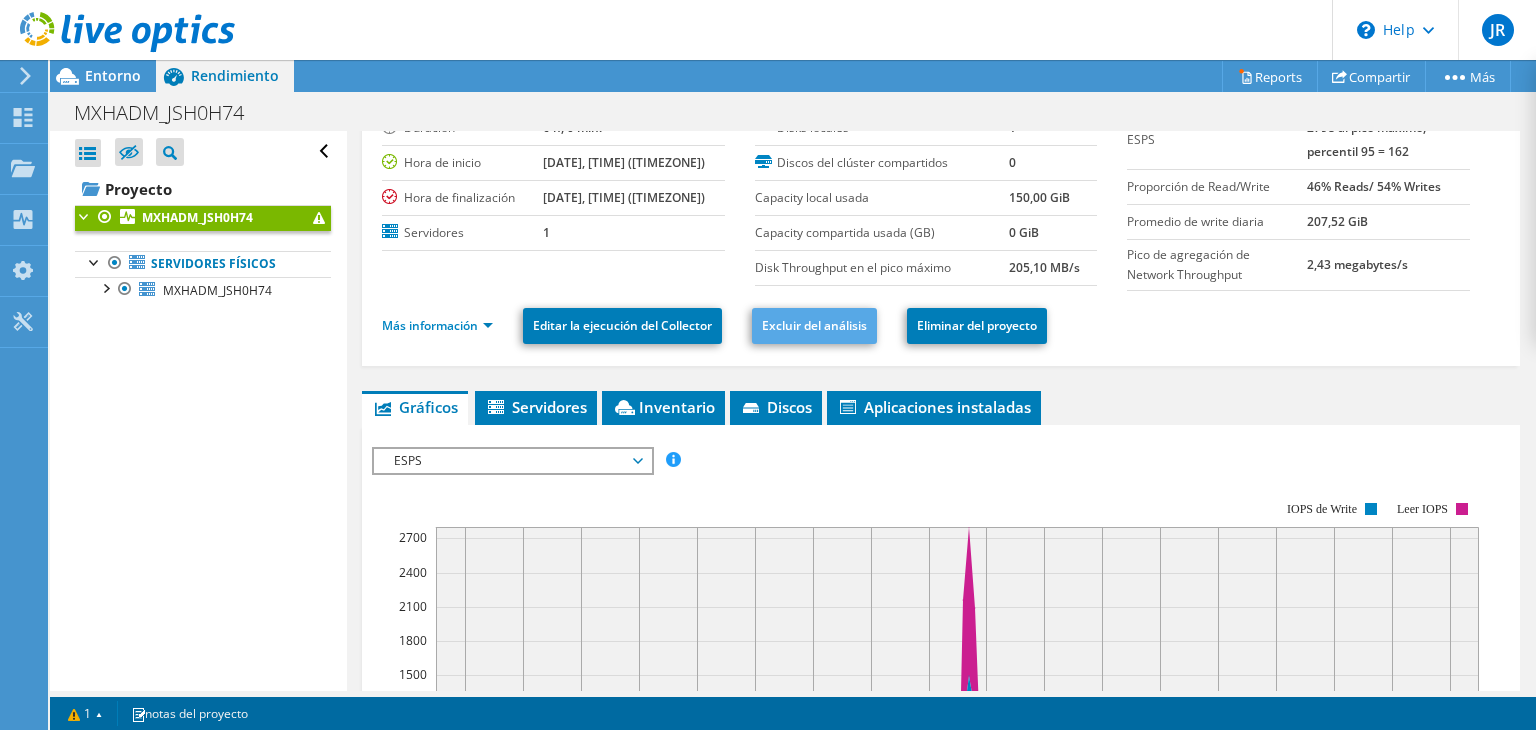 scroll, scrollTop: 0, scrollLeft: 0, axis: both 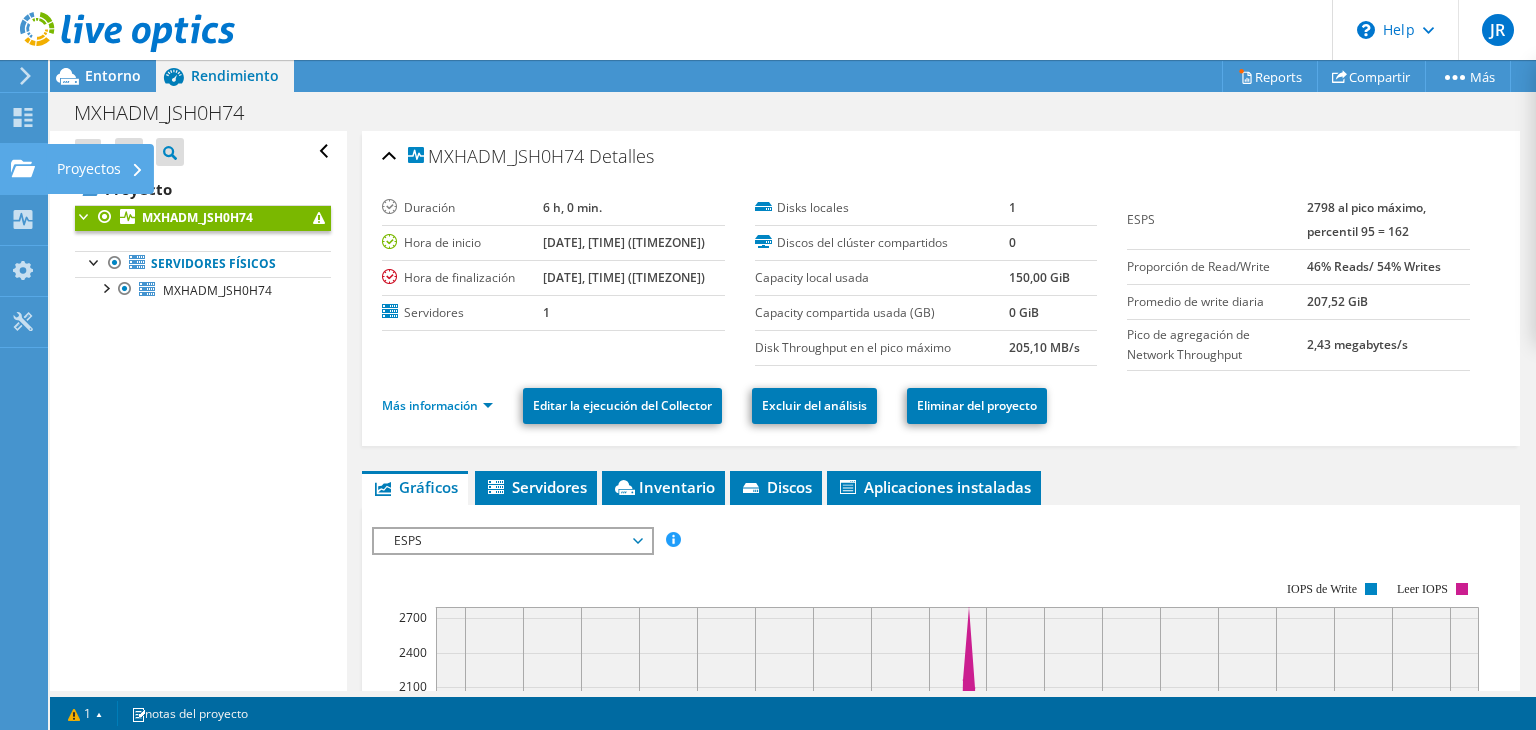 click on "Proyectos" at bounding box center (100, 169) 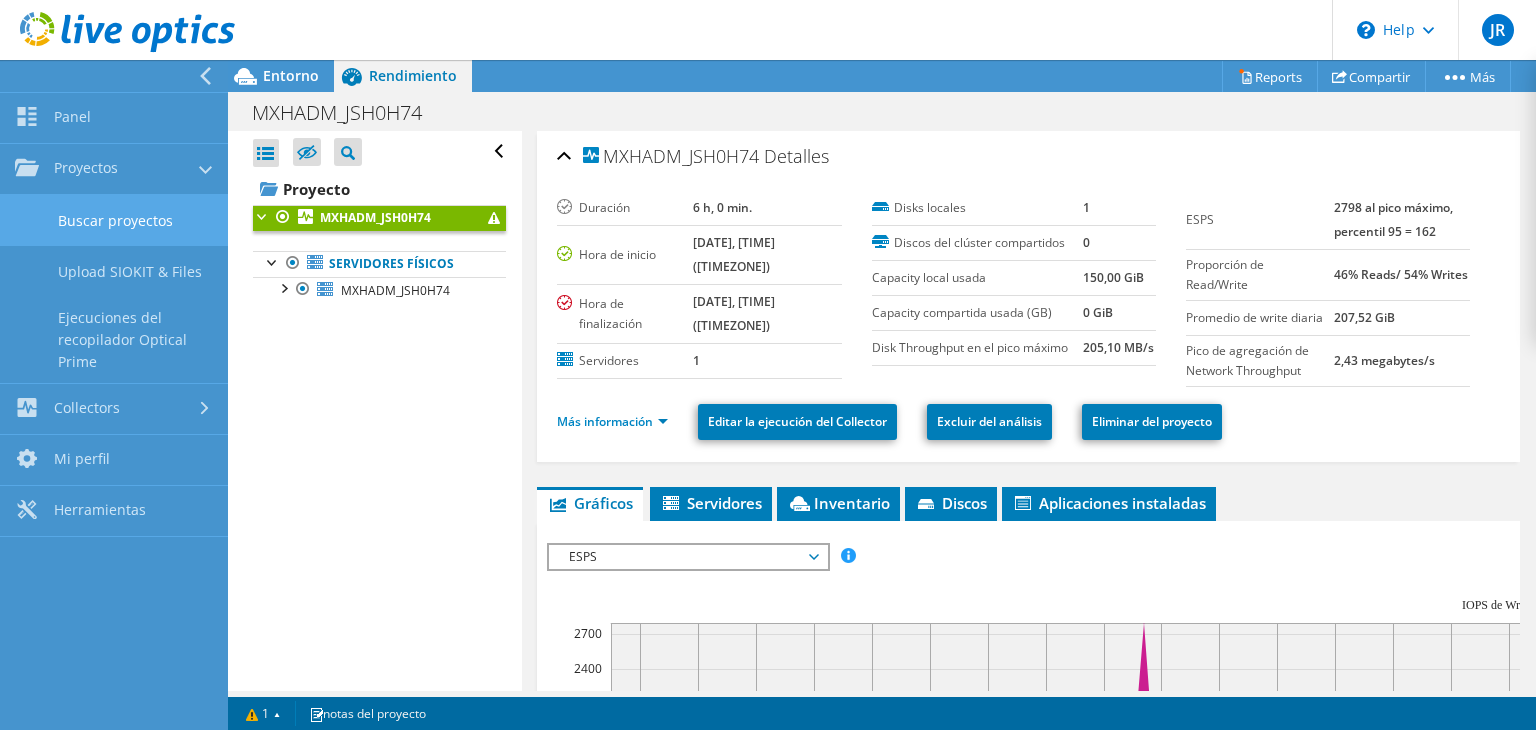 click on "Buscar proyectos" at bounding box center (114, 220) 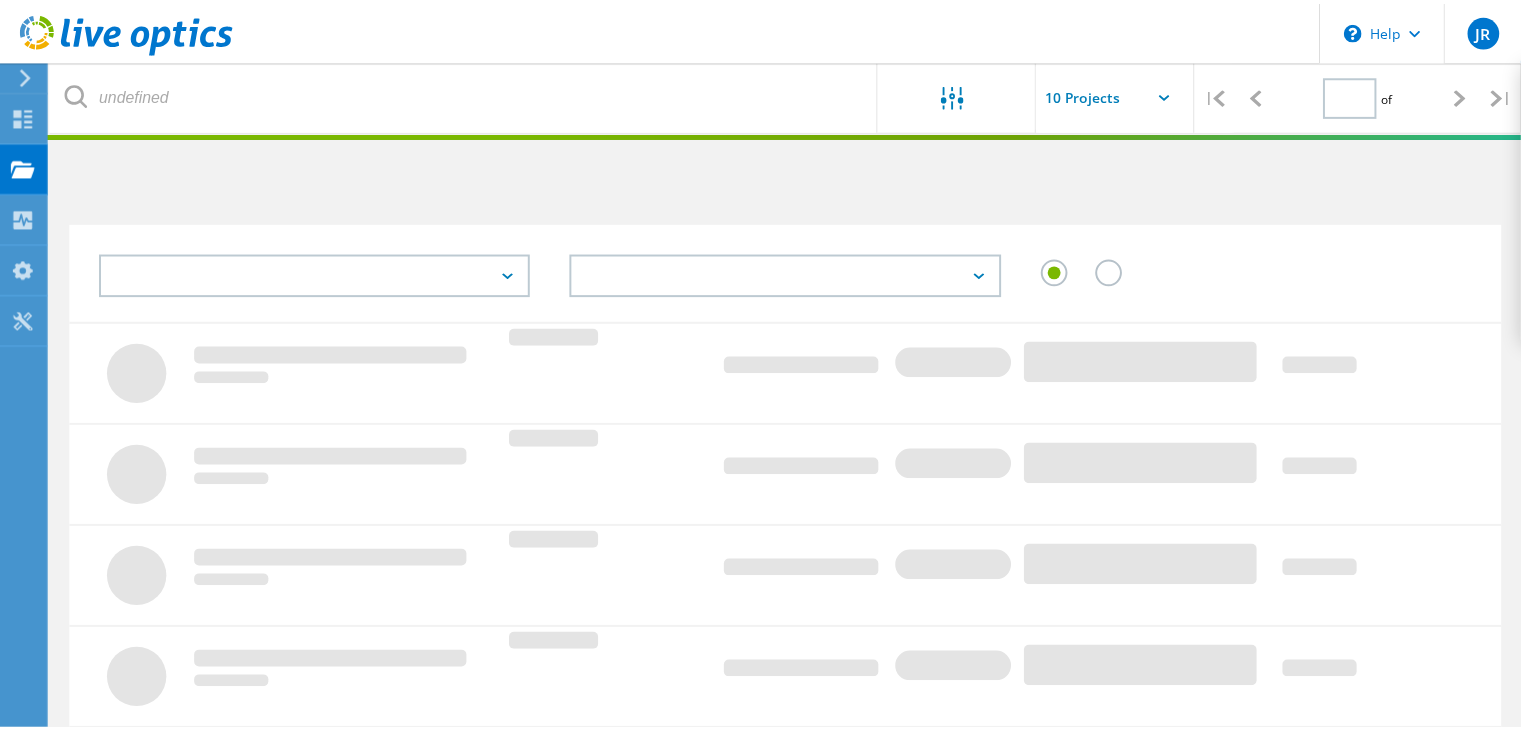 scroll, scrollTop: 0, scrollLeft: 0, axis: both 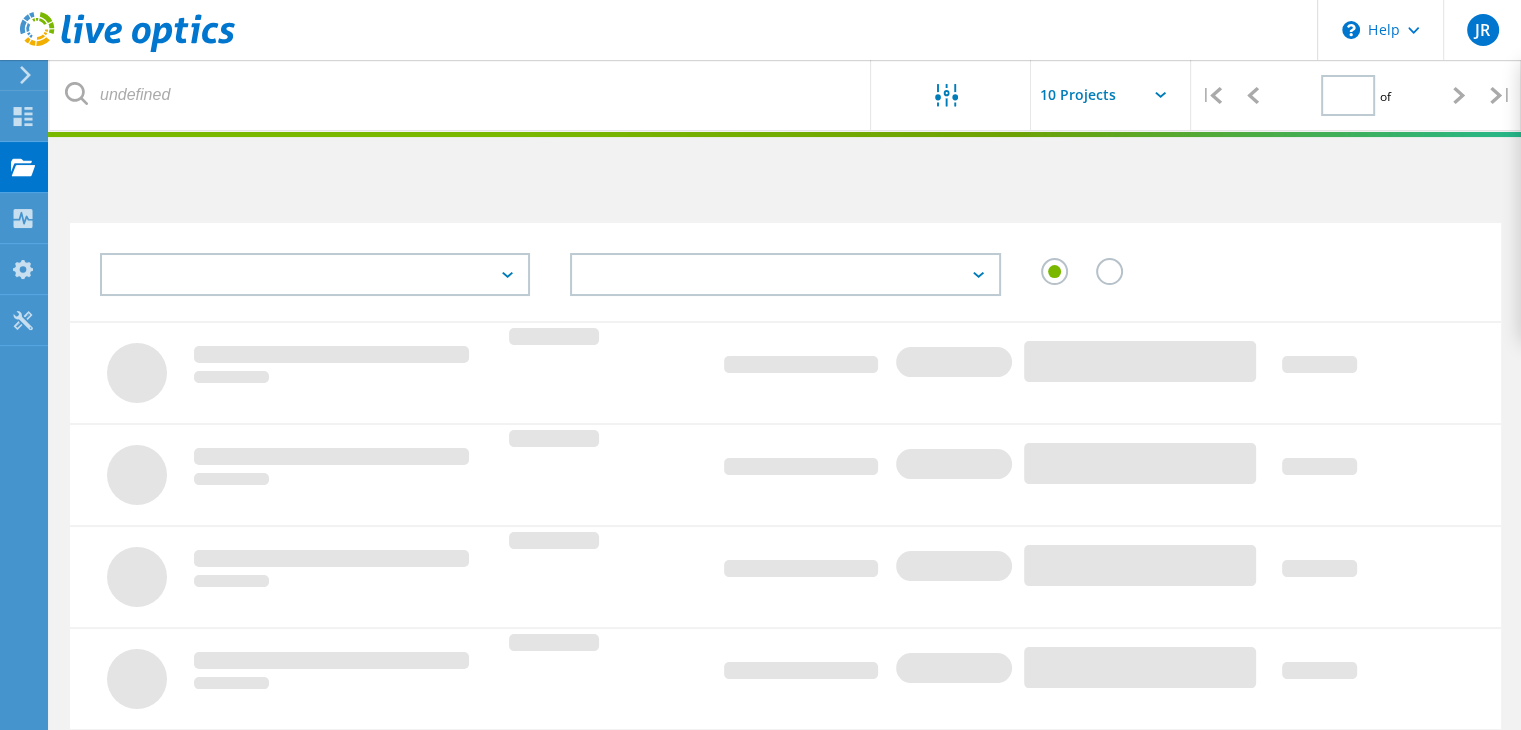 type on "1" 